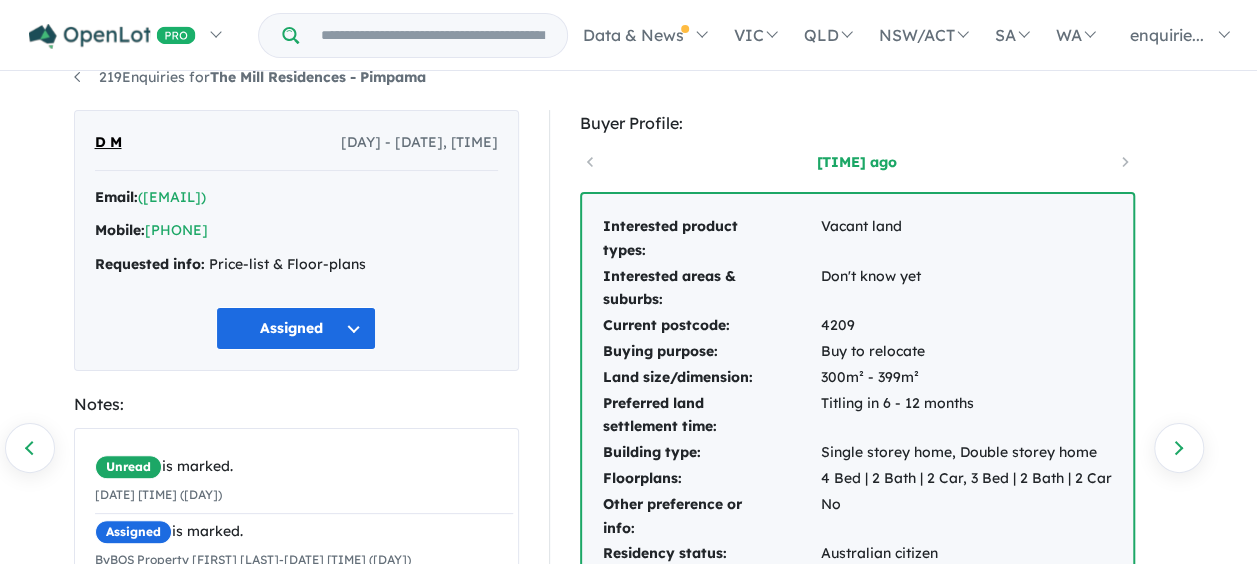 scroll, scrollTop: 0, scrollLeft: 0, axis: both 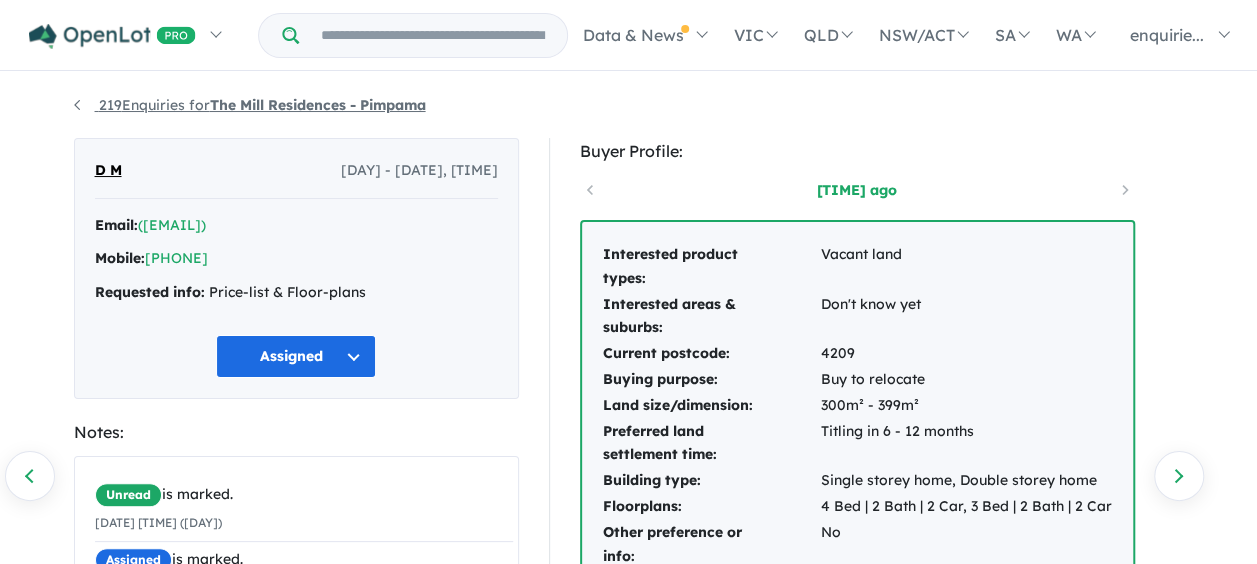click on "The Mill Residences - Pimpama" at bounding box center (318, 105) 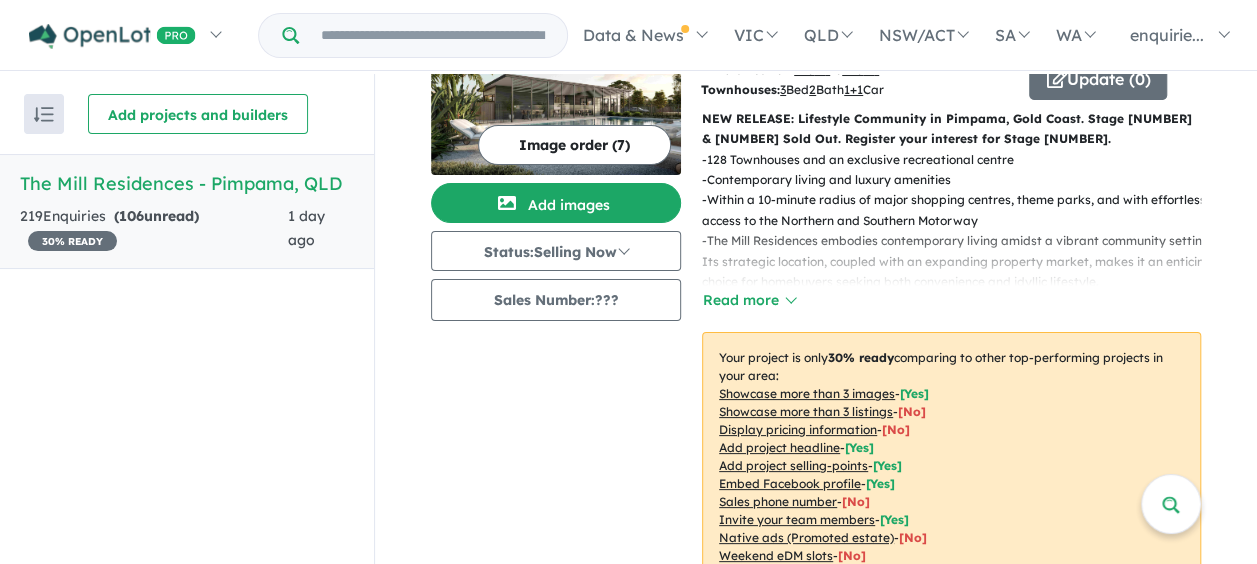 scroll, scrollTop: 100, scrollLeft: 0, axis: vertical 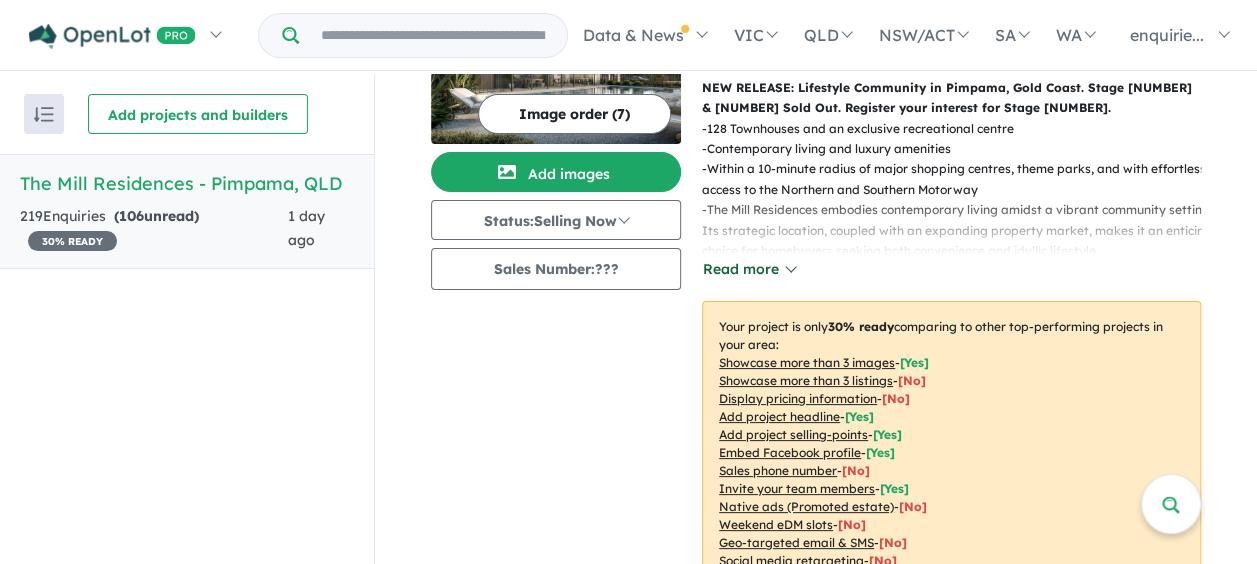 click on "Read more" at bounding box center (749, 269) 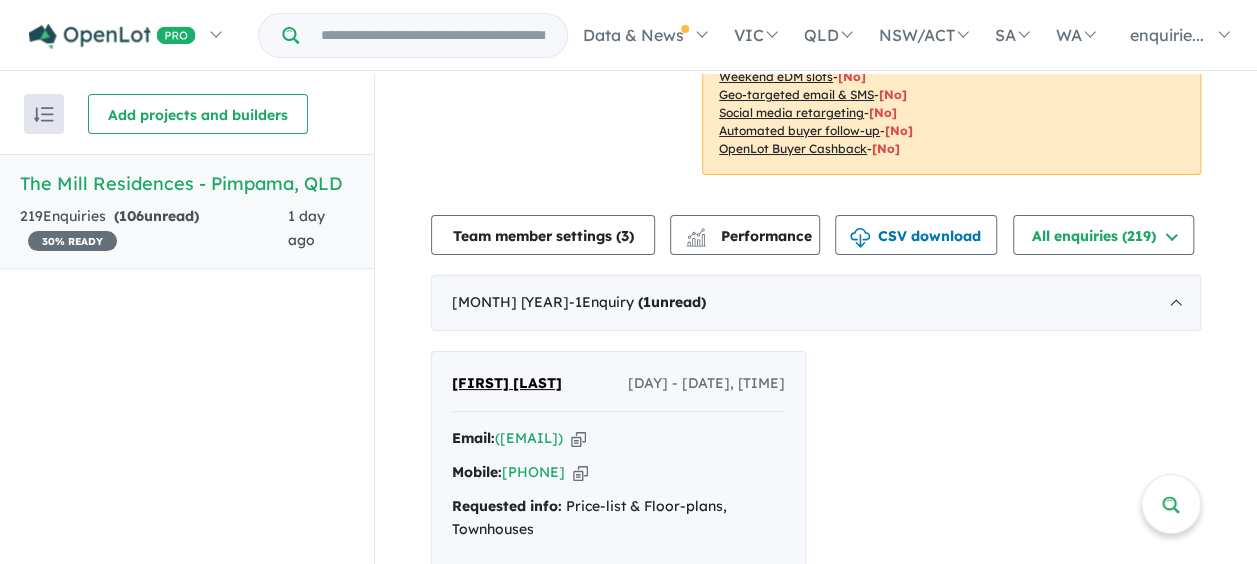 scroll, scrollTop: 700, scrollLeft: 0, axis: vertical 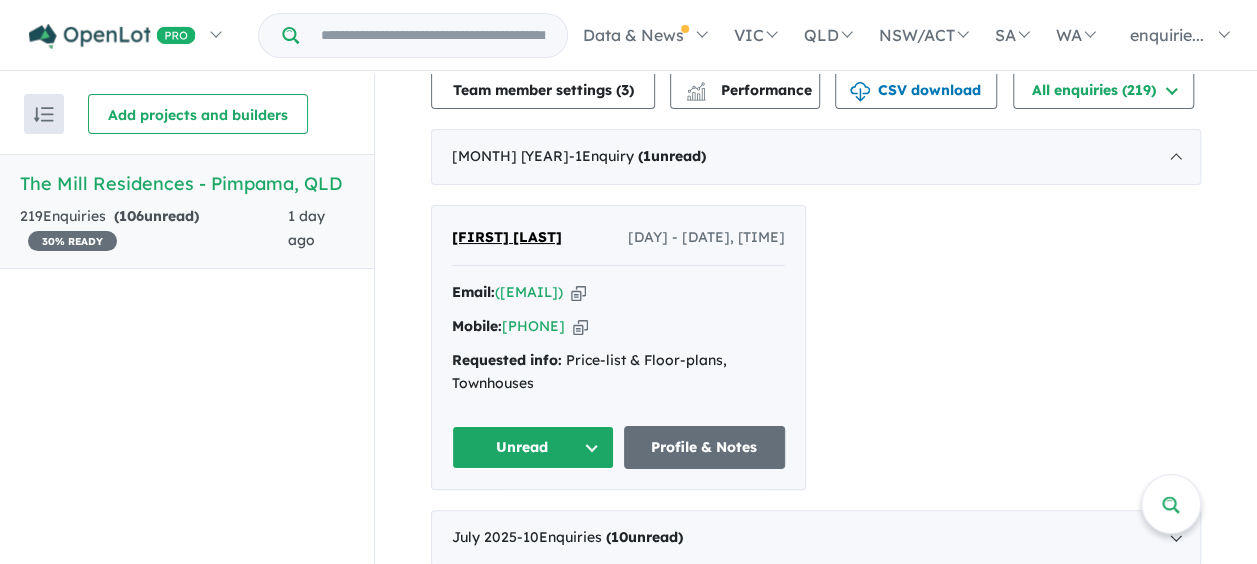 click on "Unread" at bounding box center [533, 447] 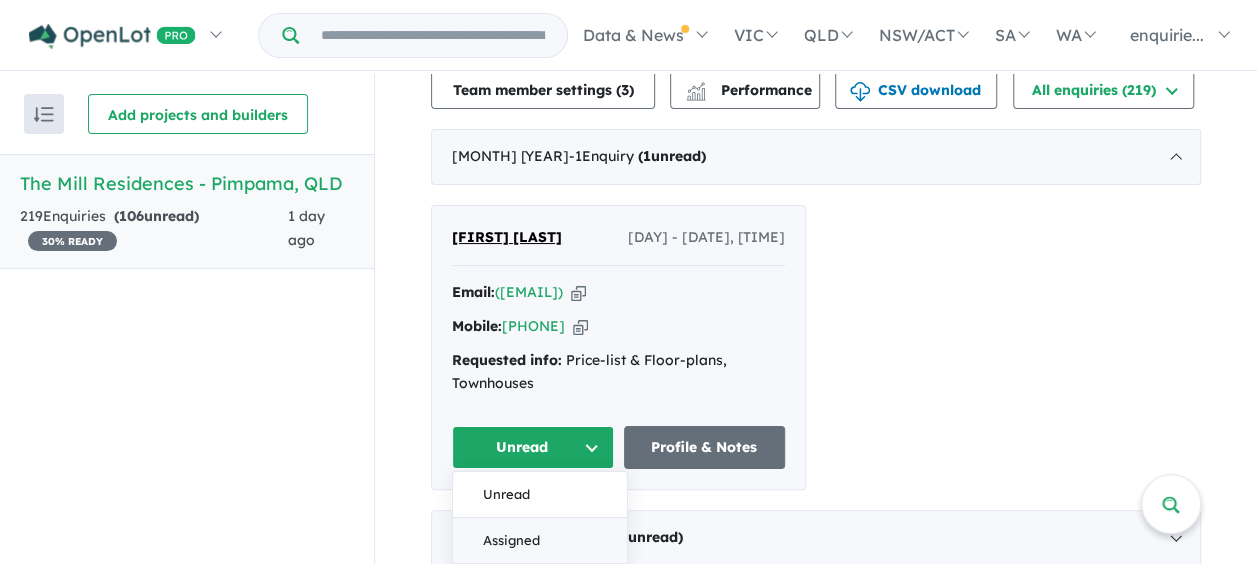 click on "Assigned" at bounding box center [540, 541] 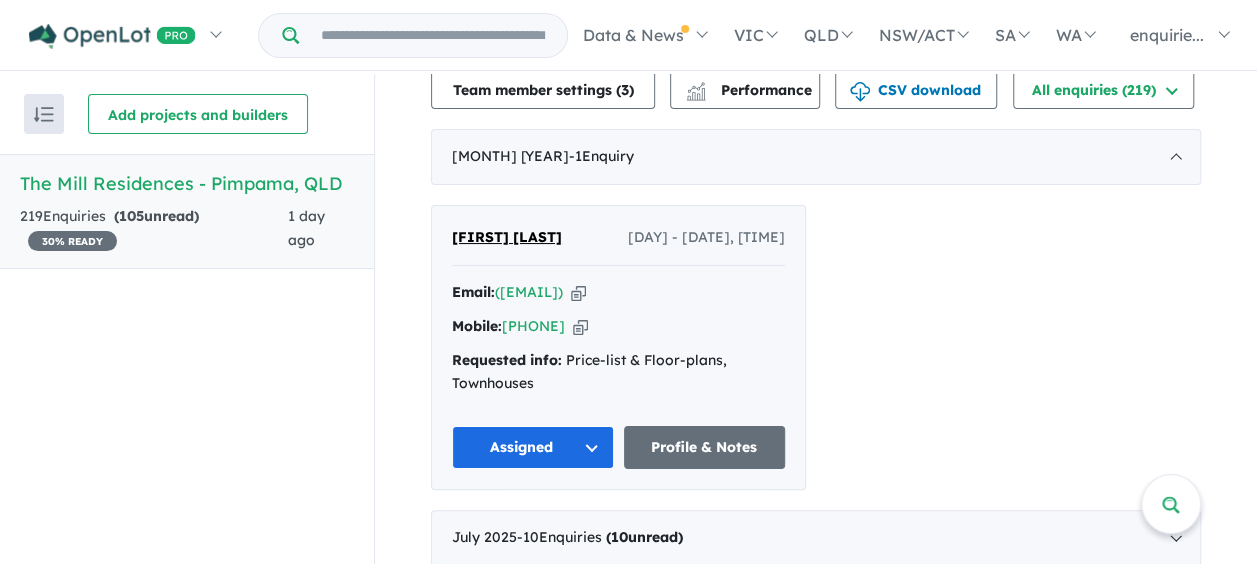 scroll, scrollTop: 800, scrollLeft: 0, axis: vertical 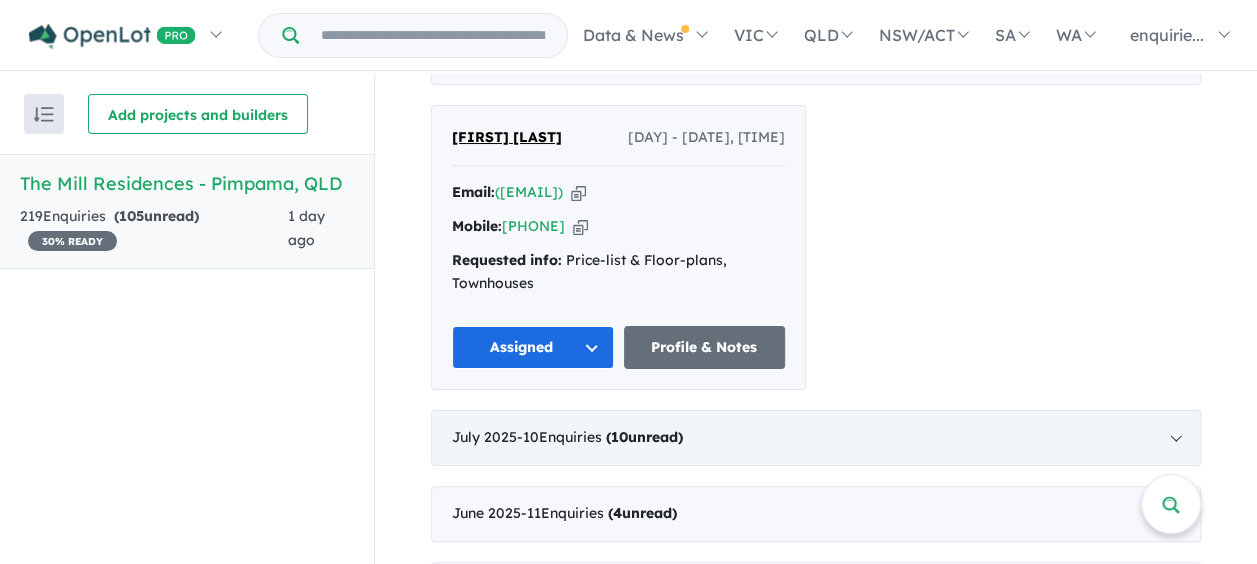 click on "-  10  Enquir ies   ( 10  unread)" at bounding box center [600, 437] 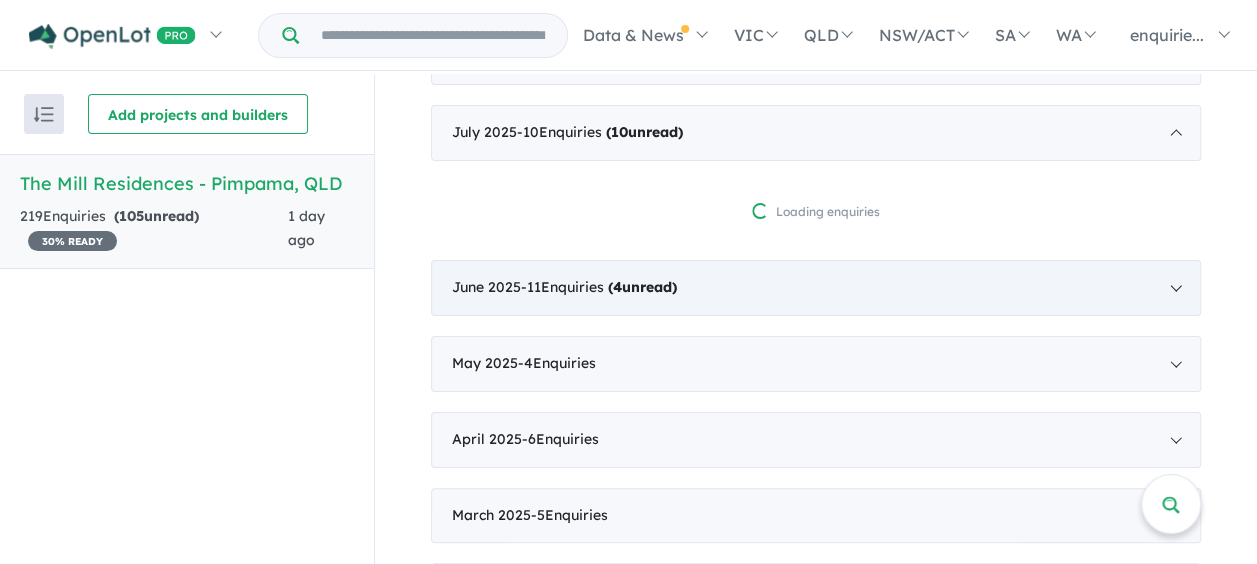 scroll, scrollTop: 3, scrollLeft: 0, axis: vertical 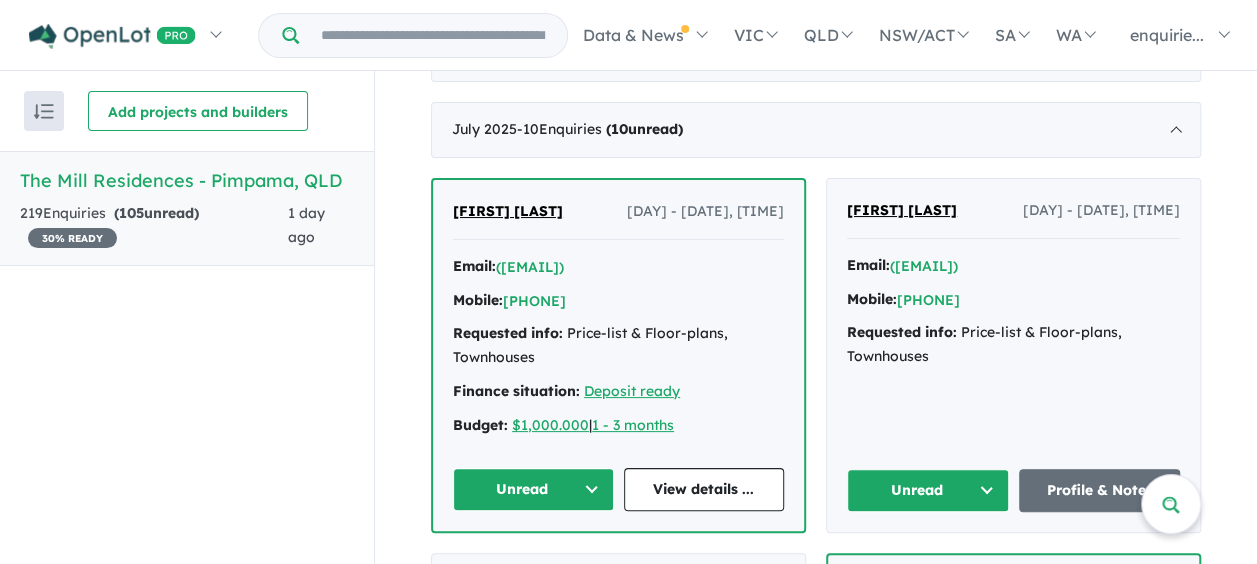 click on "Unread" at bounding box center [533, 489] 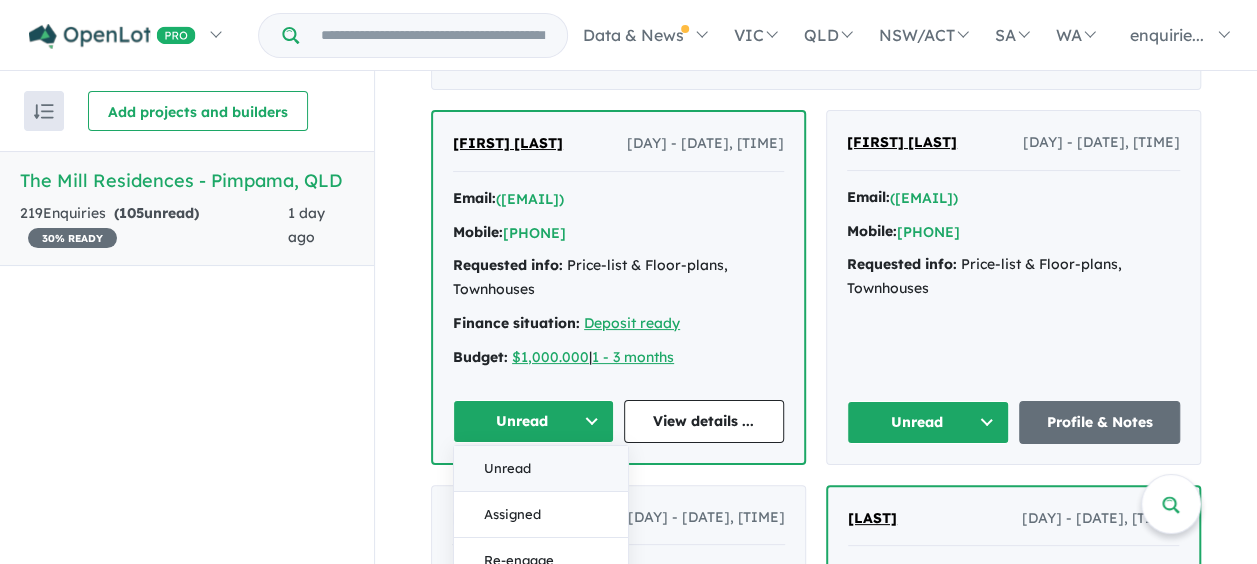 scroll, scrollTop: 900, scrollLeft: 0, axis: vertical 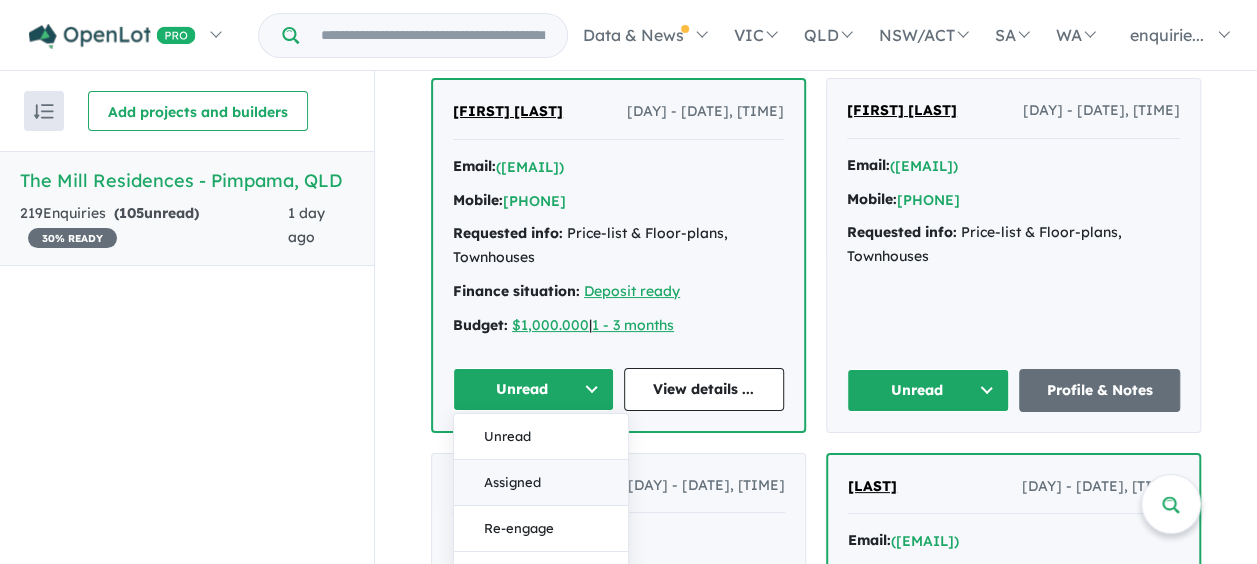 drag, startPoint x: 526, startPoint y: 478, endPoint x: 548, endPoint y: 468, distance: 24.166092 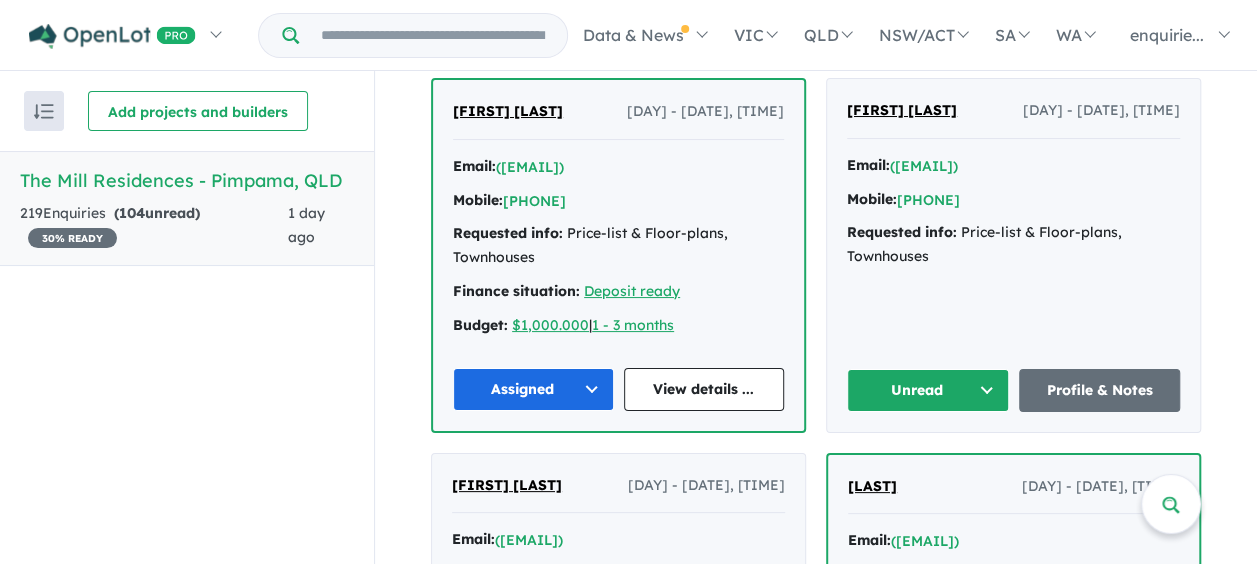 click on "Unread" at bounding box center (928, 390) 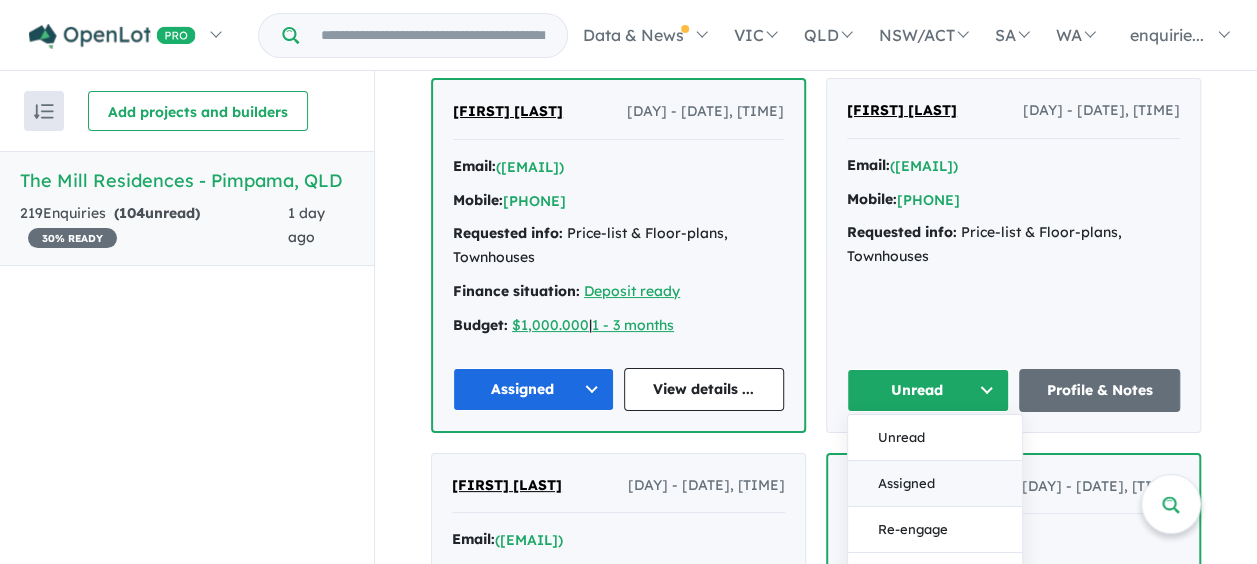 click on "Assigned" at bounding box center (935, 483) 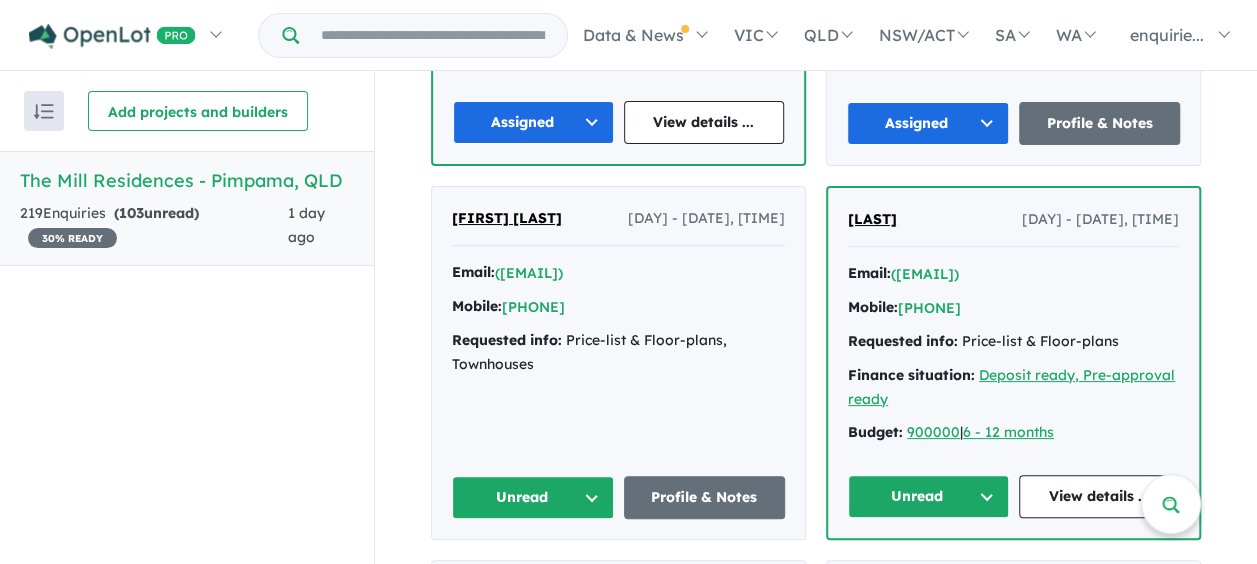 scroll, scrollTop: 1300, scrollLeft: 0, axis: vertical 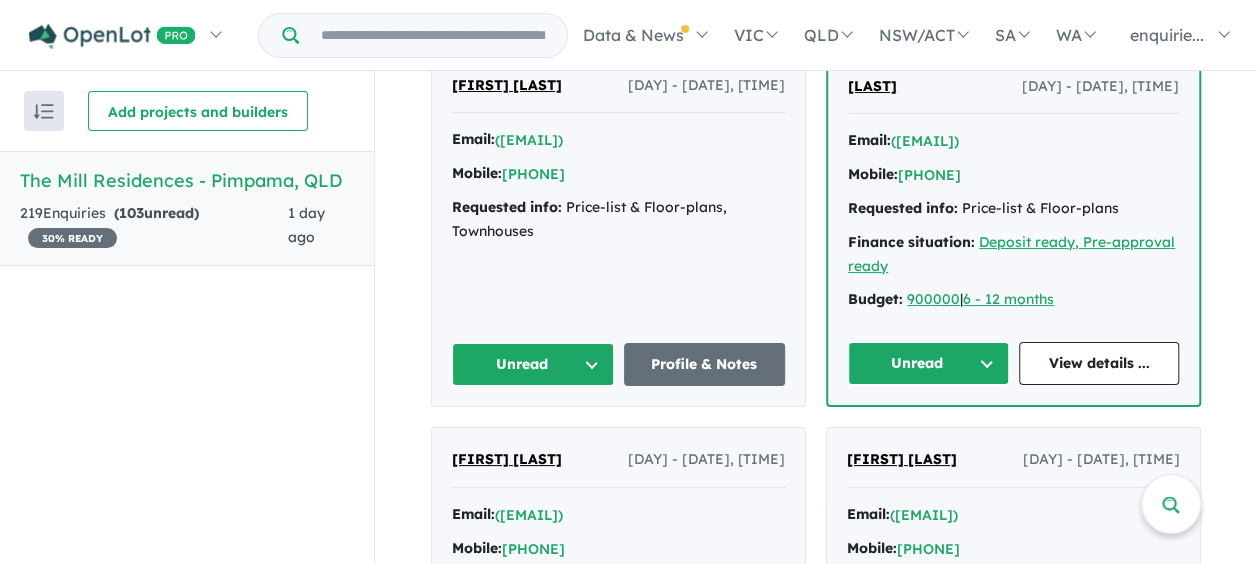 click on "Unread" at bounding box center (533, 364) 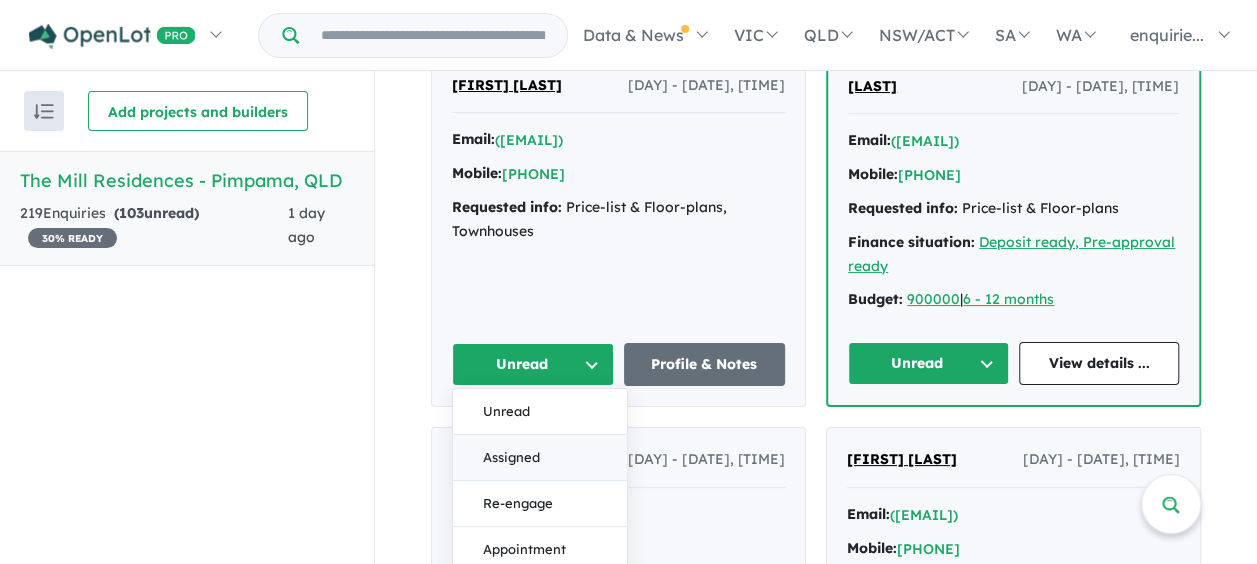 drag, startPoint x: 538, startPoint y: 458, endPoint x: 924, endPoint y: 388, distance: 392.2958 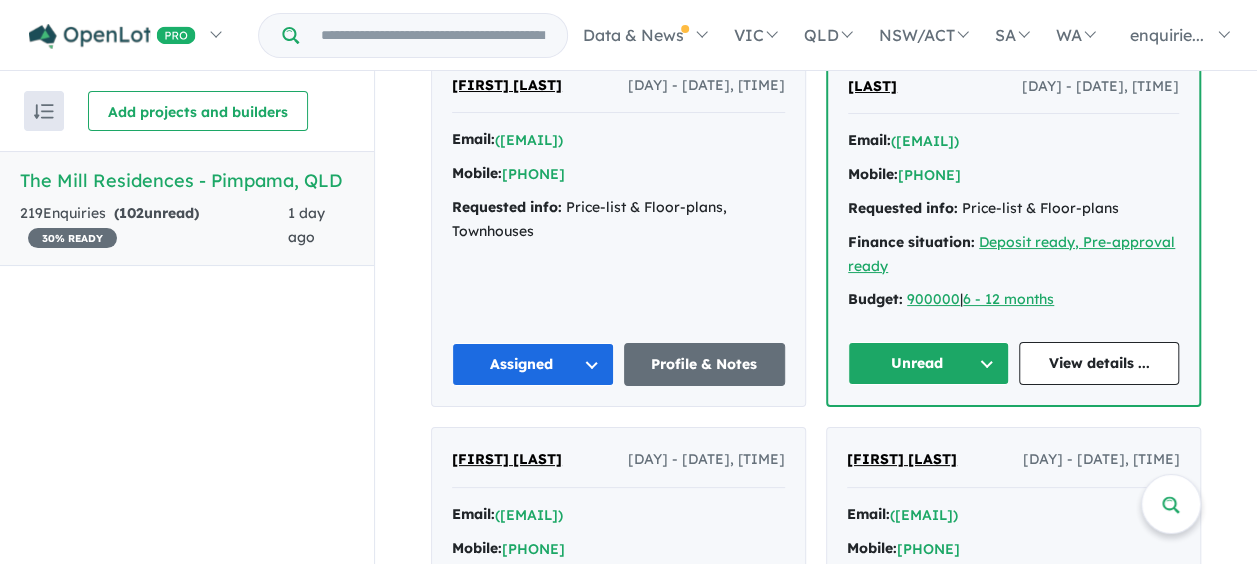 click on "Unread" at bounding box center (928, 363) 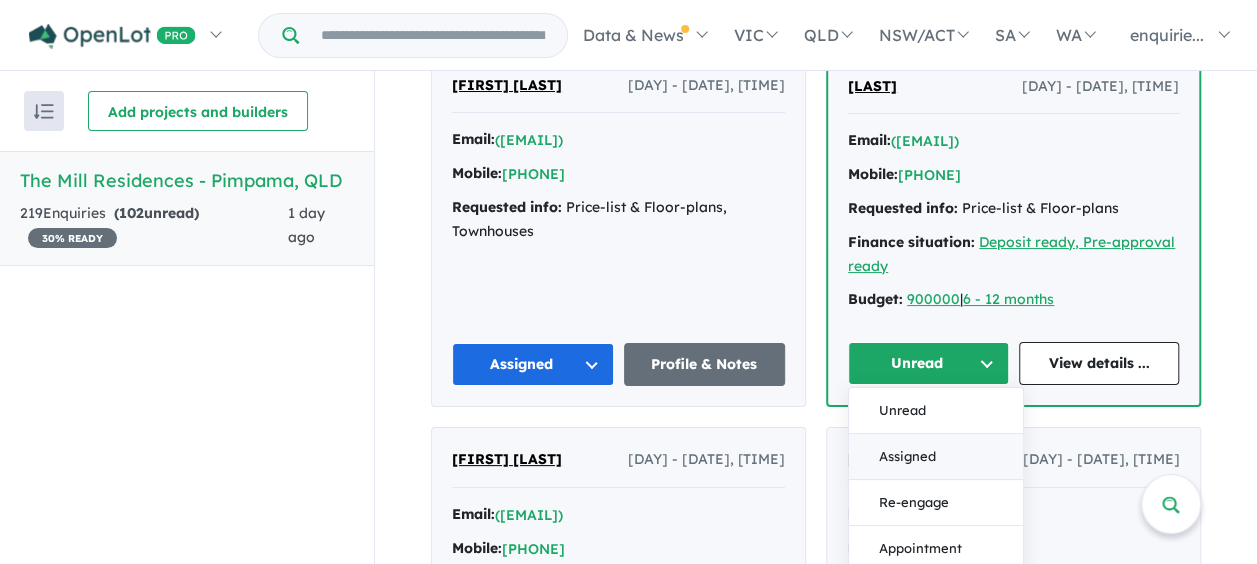 click on "Assigned" at bounding box center (936, 457) 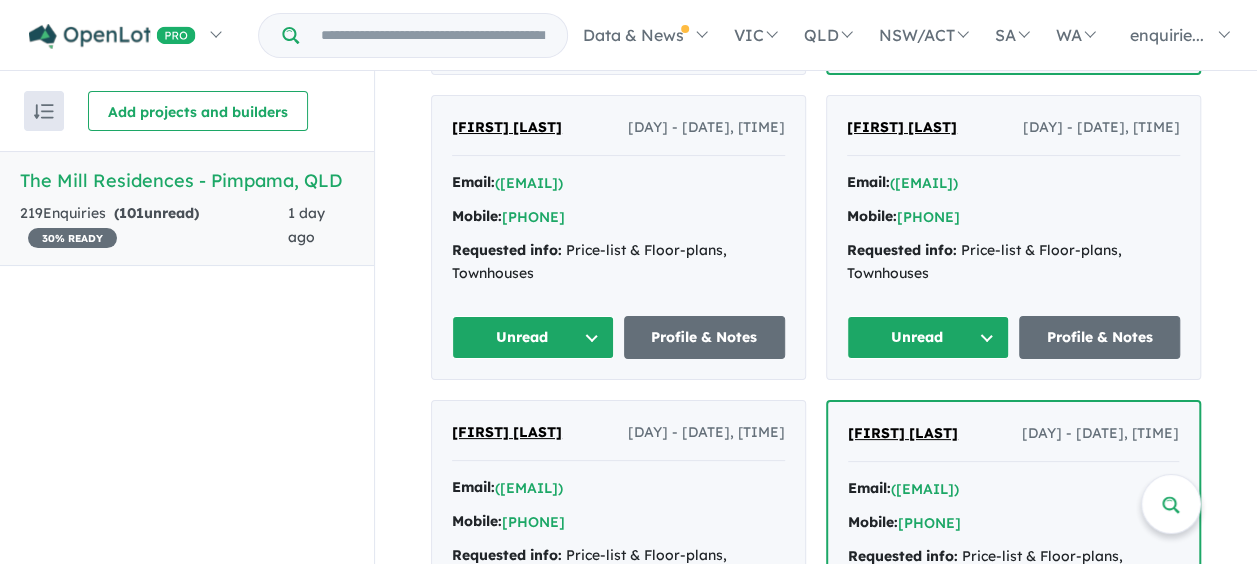 scroll, scrollTop: 1700, scrollLeft: 0, axis: vertical 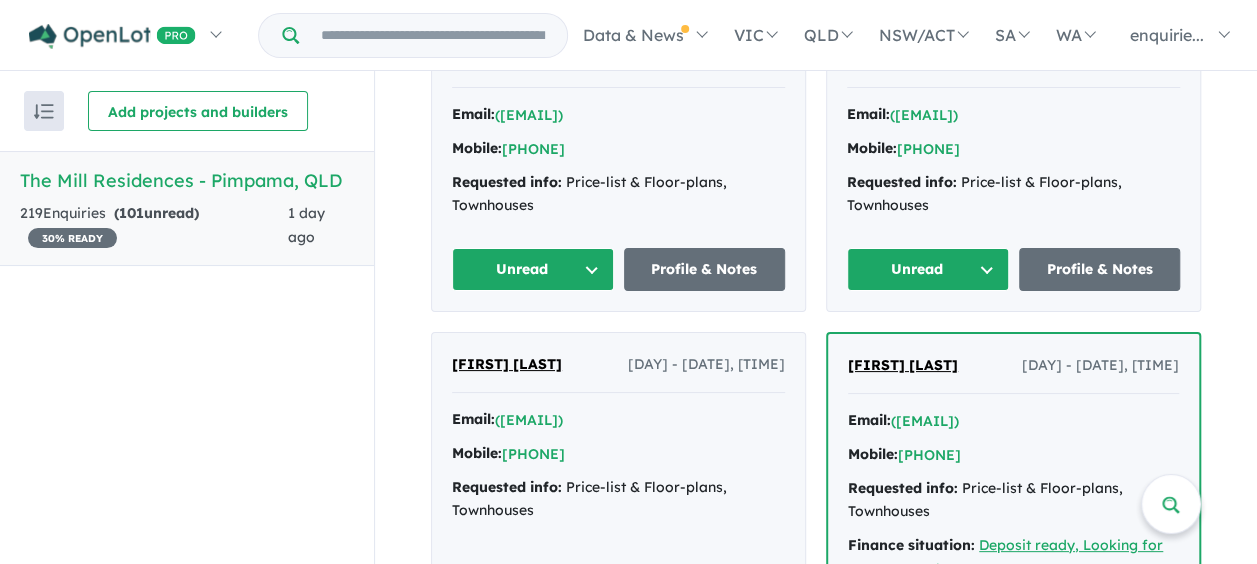 click on "Unread" at bounding box center [533, 269] 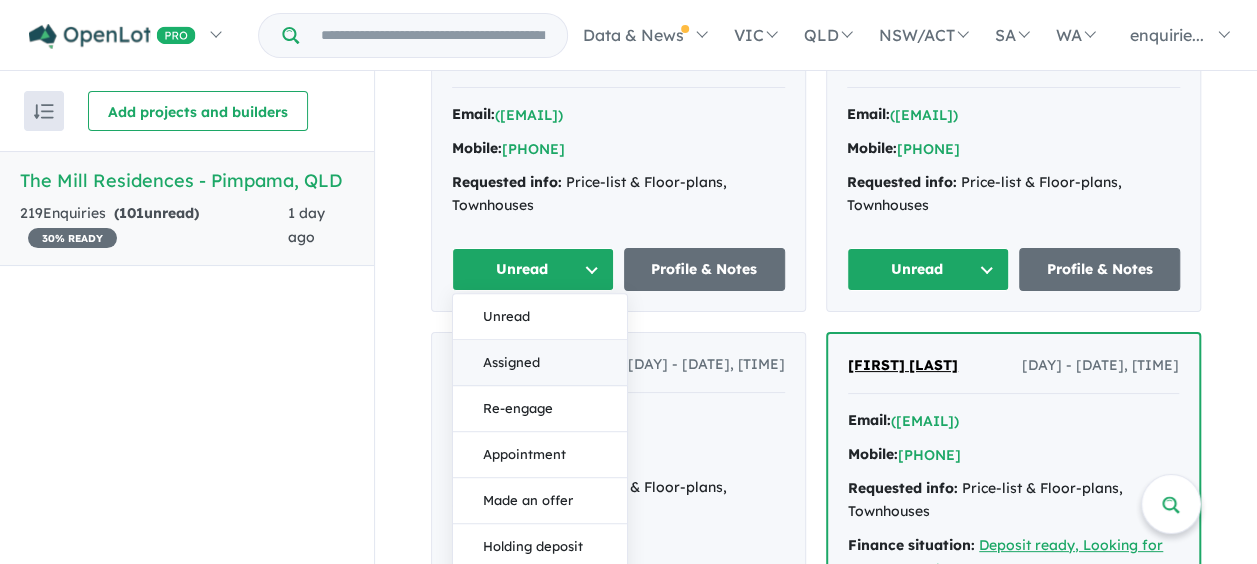 click on "Assigned" at bounding box center (540, 363) 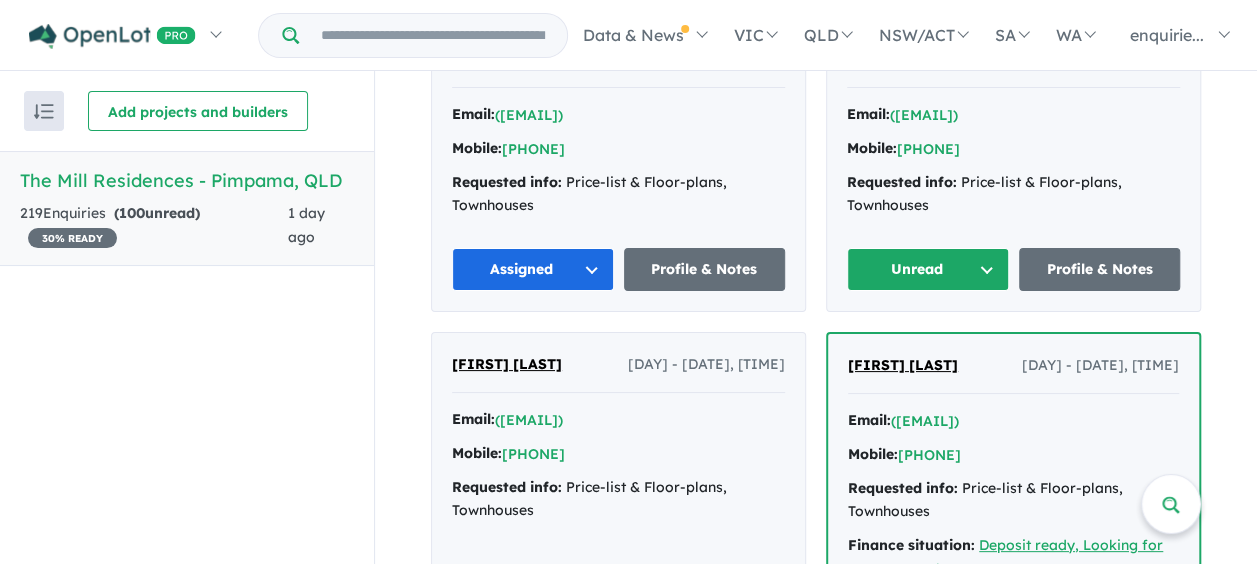 click on "Unread" at bounding box center (928, 269) 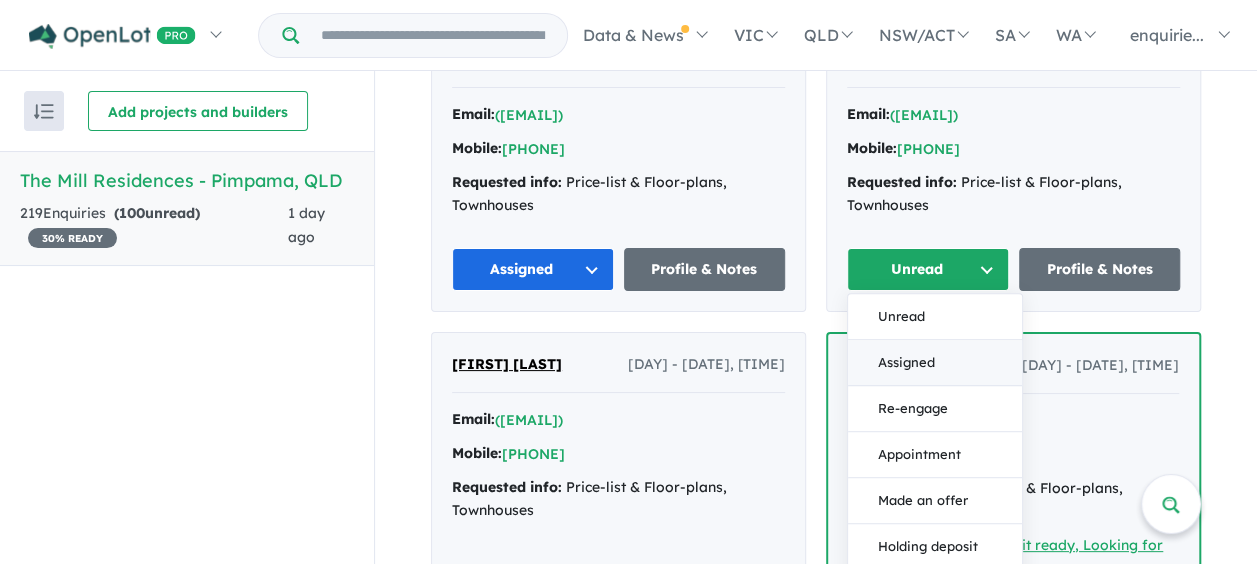 click on "Assigned" at bounding box center [935, 363] 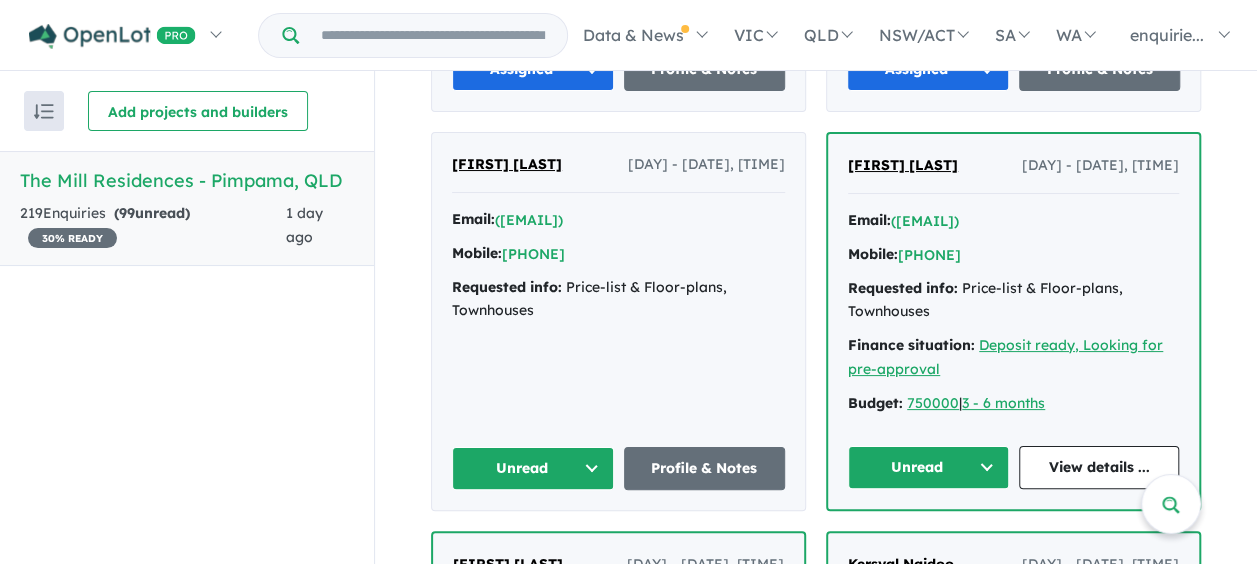 scroll, scrollTop: 2000, scrollLeft: 0, axis: vertical 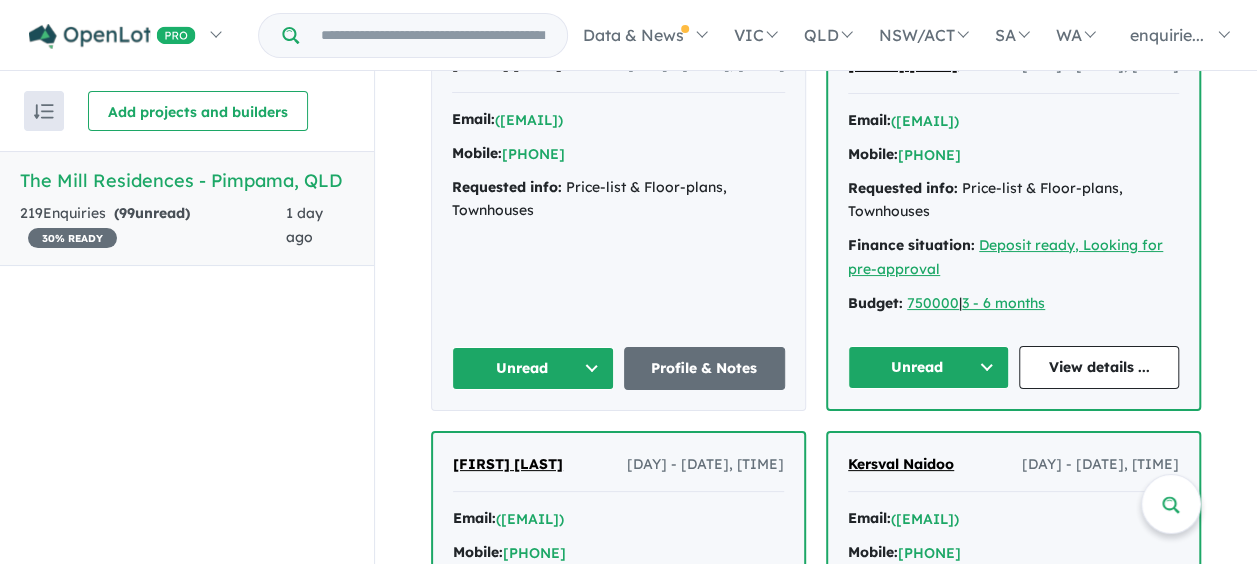 click on "Unread" at bounding box center [533, 368] 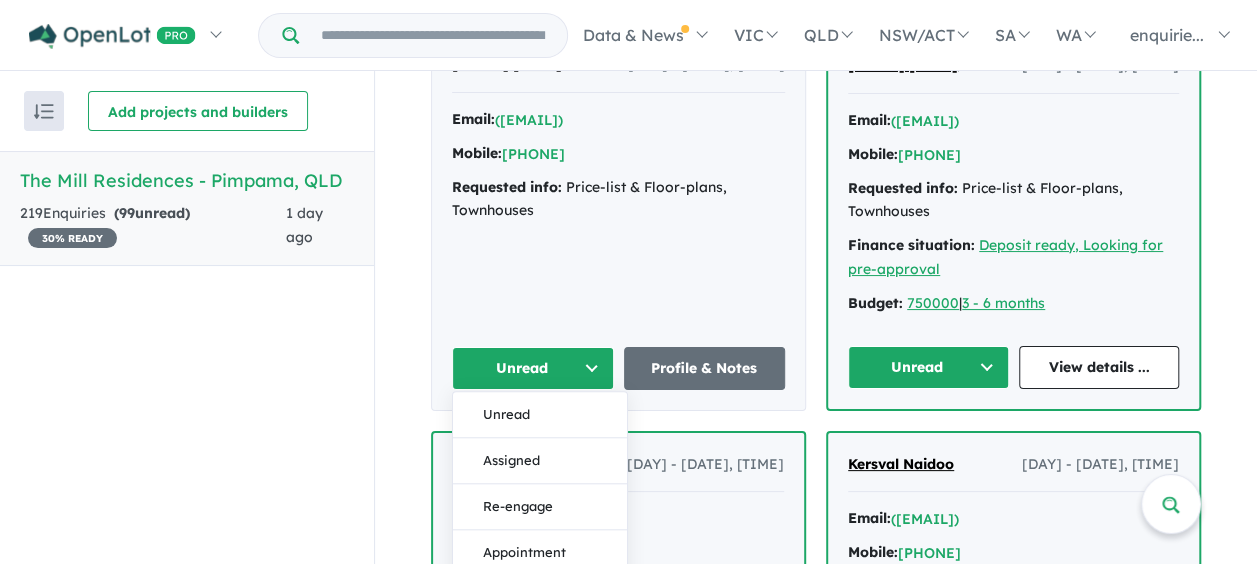 drag, startPoint x: 522, startPoint y: 447, endPoint x: 659, endPoint y: 412, distance: 141.40015 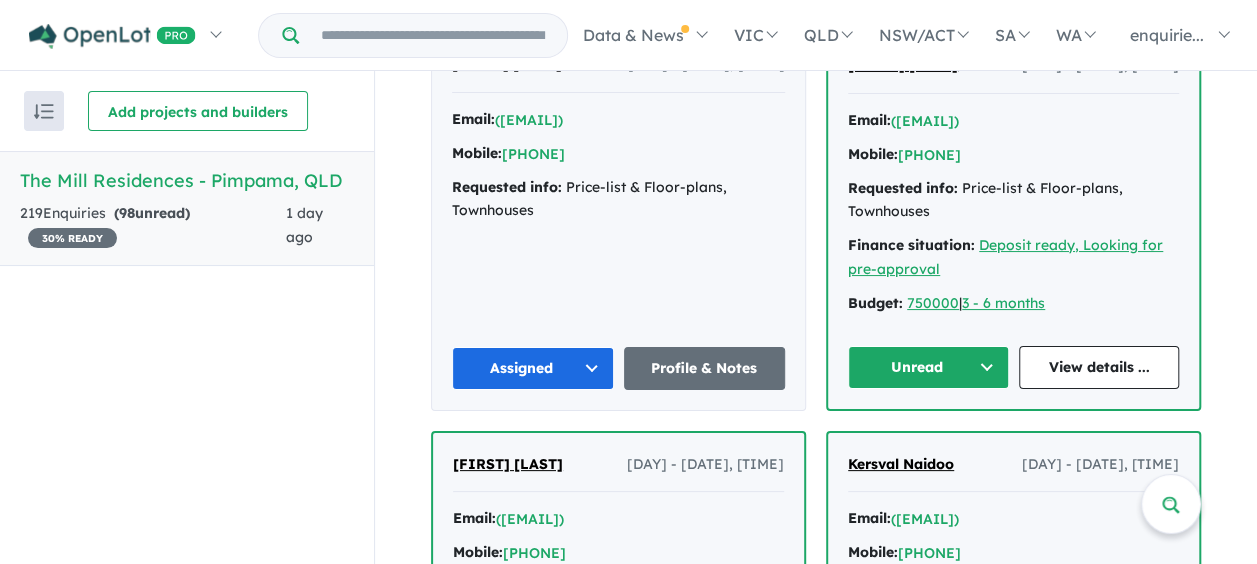click on "Unread" at bounding box center (928, 367) 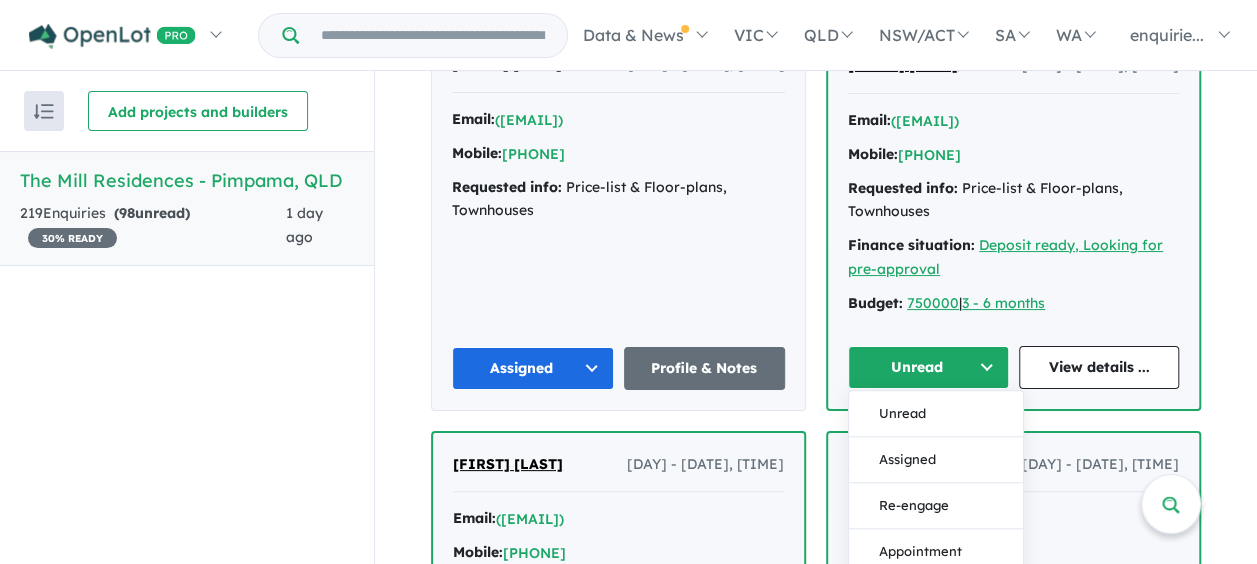 drag, startPoint x: 916, startPoint y: 452, endPoint x: 1014, endPoint y: 410, distance: 106.62083 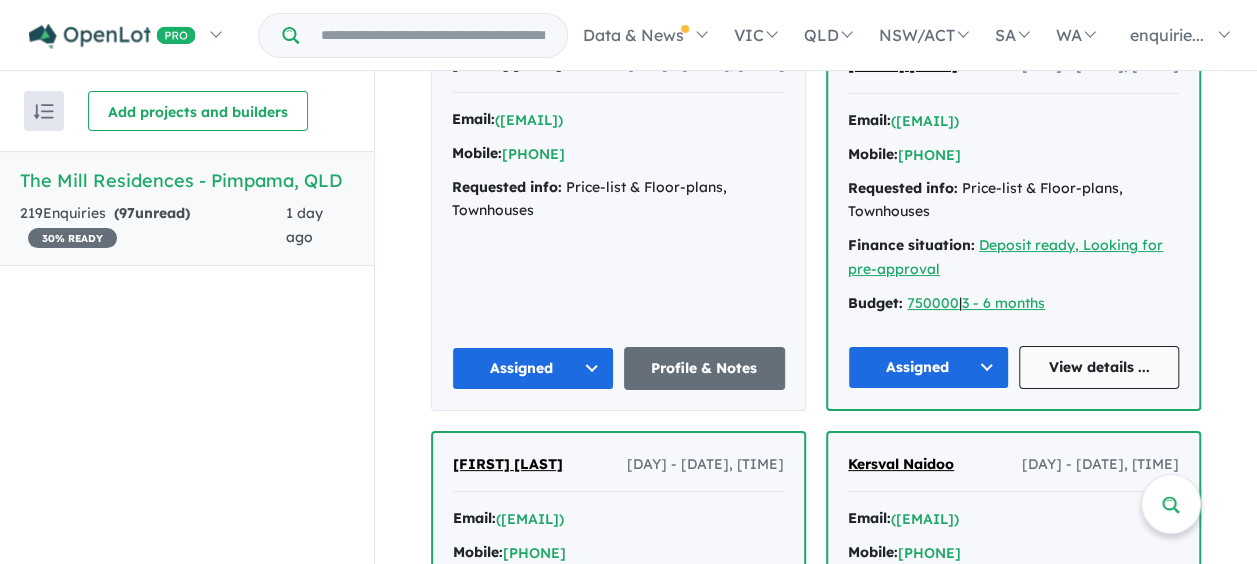 click on "View details ..." at bounding box center (1099, 367) 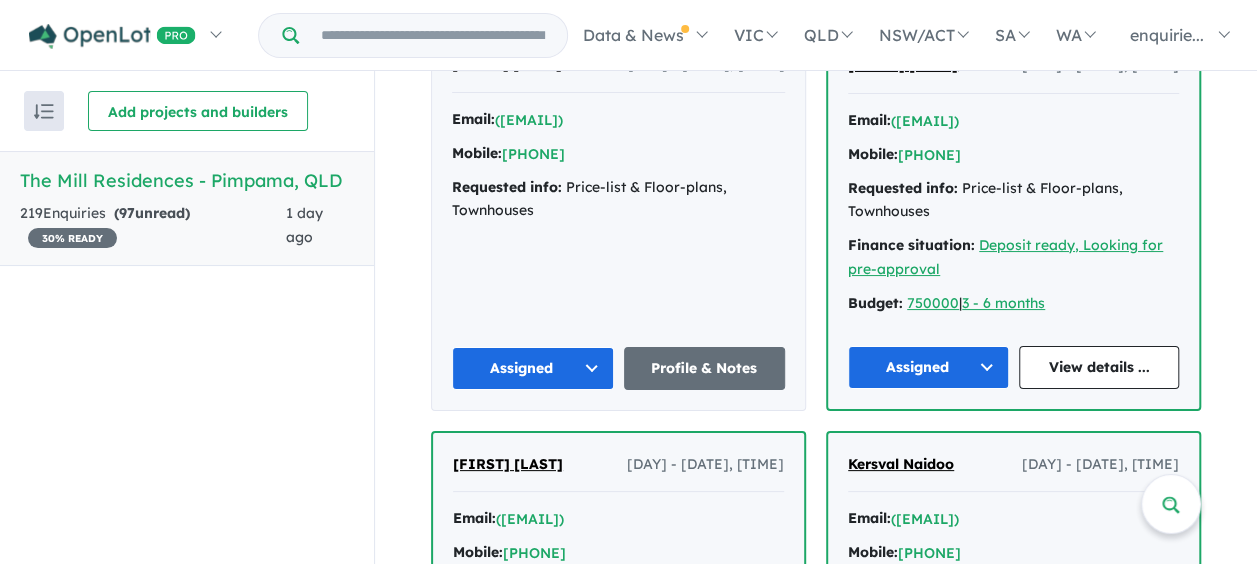 click on "Recent enquiries first Most unread enquiries first Most enquiries first By name (A-Z) By name (Z-A) Add projects and builders × The Mill Residences - Pimpama , QLD 219  Enquir ies ( 97  unread) 30 % READY 1 day ago Your  project  hasn't received any buyer enquiries  in the past 7 days. Speak to our product specialists to learn how to  get more enquiries  on your  projects ! Contact us now" at bounding box center (187, 317) 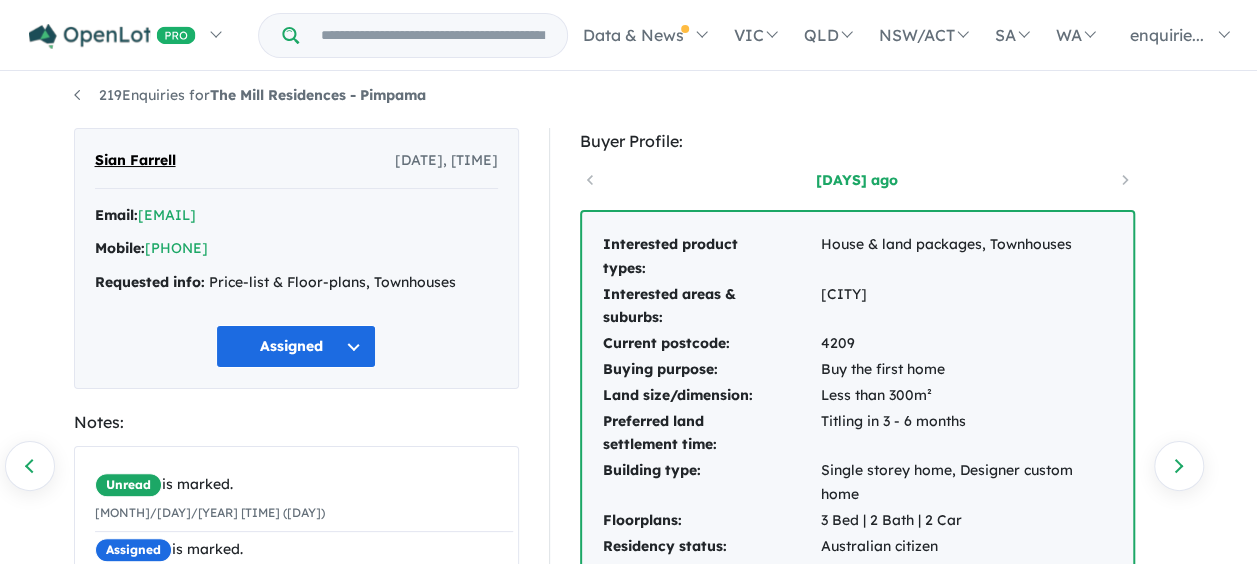 scroll, scrollTop: 0, scrollLeft: 0, axis: both 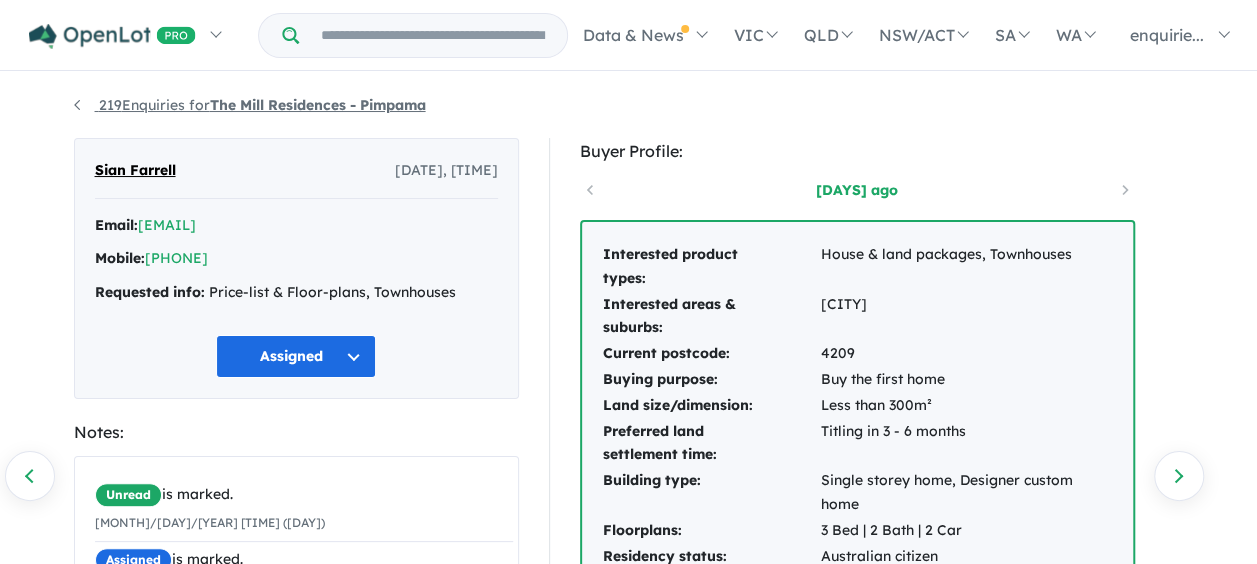 click on "The Mill Residences - Pimpama" at bounding box center [318, 105] 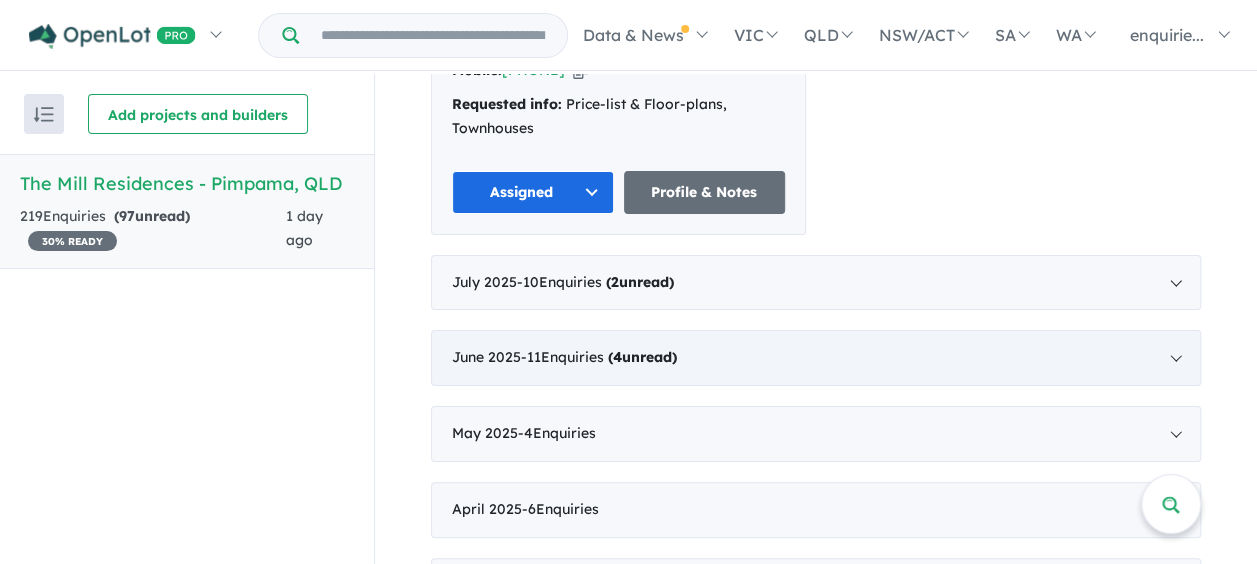 scroll, scrollTop: 1000, scrollLeft: 0, axis: vertical 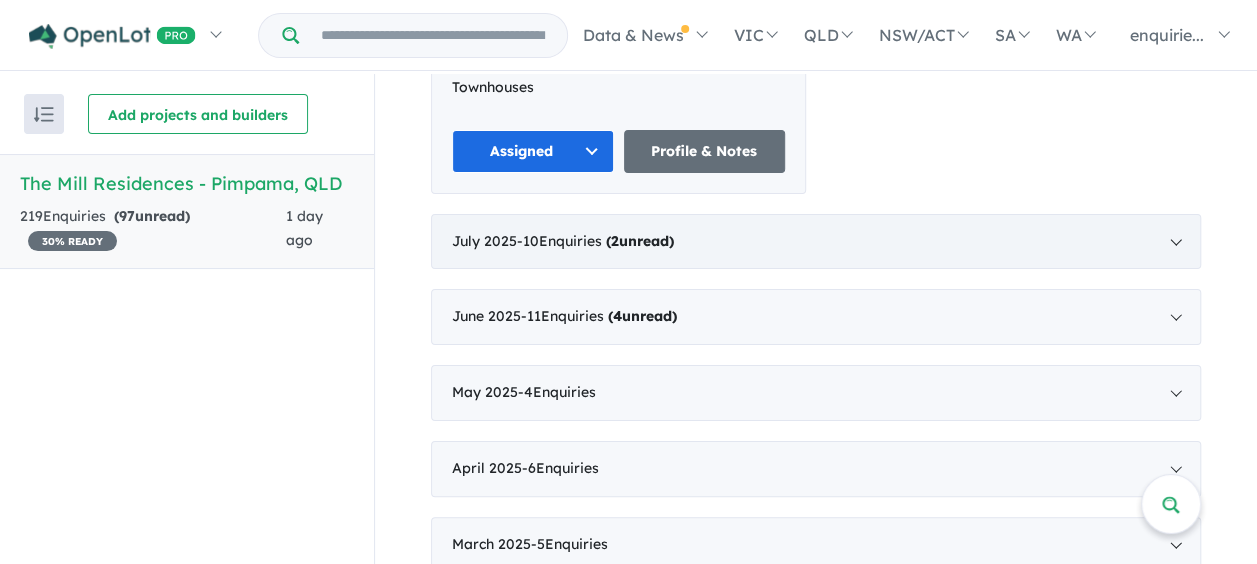 click on "( [COUNT] unread)" at bounding box center [640, 241] 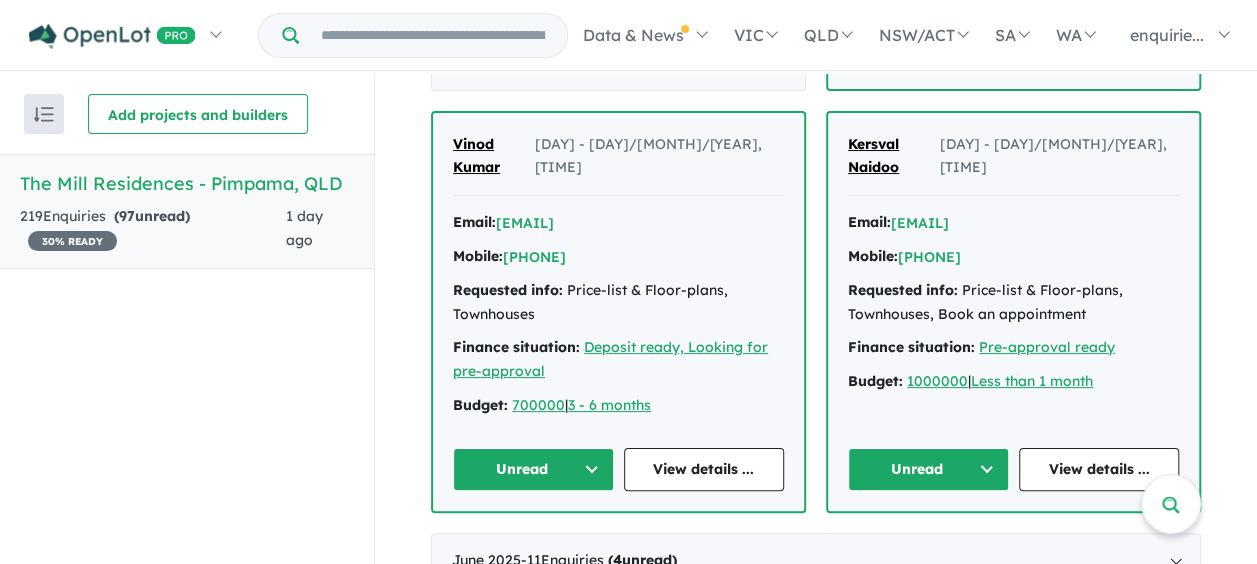 scroll, scrollTop: 2460, scrollLeft: 0, axis: vertical 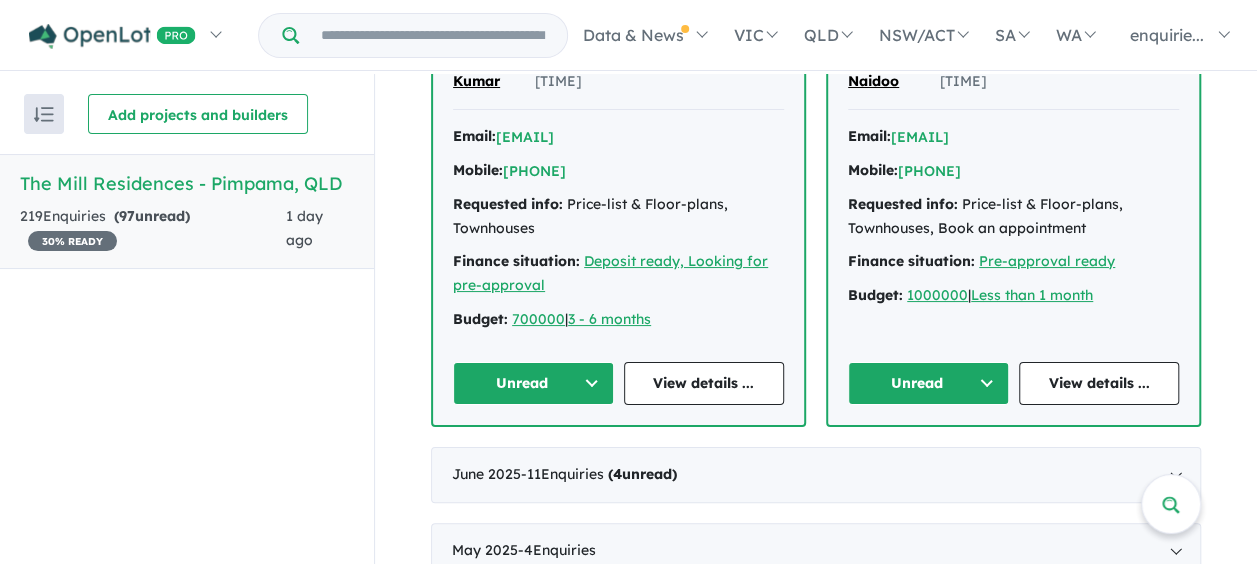 click on "Unread" at bounding box center (533, 383) 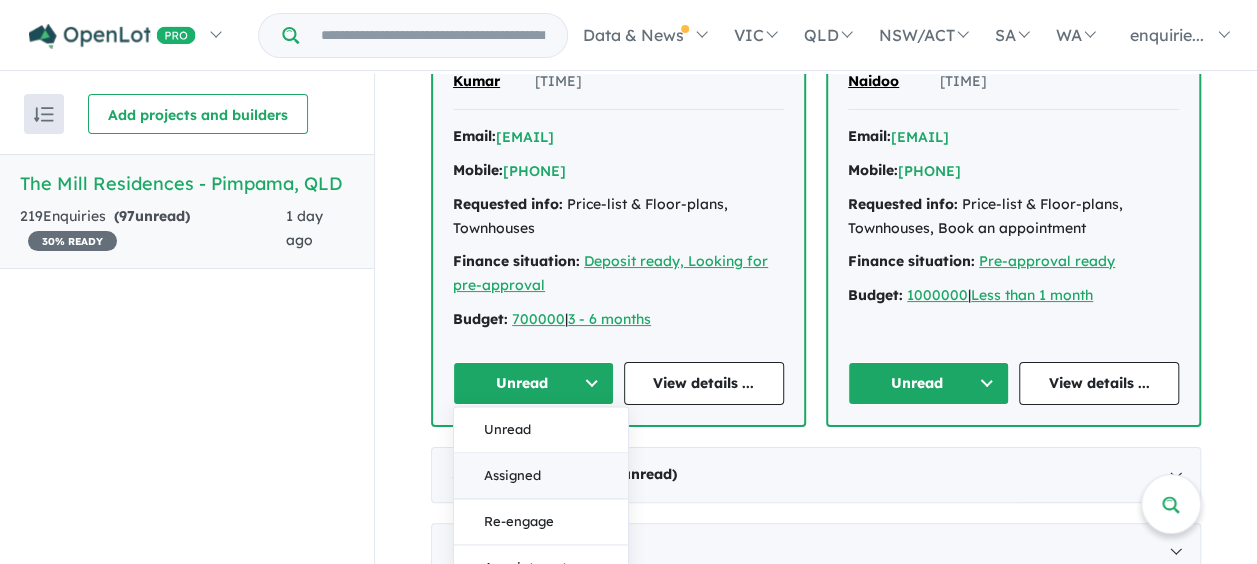 drag, startPoint x: 553, startPoint y: 385, endPoint x: 953, endPoint y: 378, distance: 400.06125 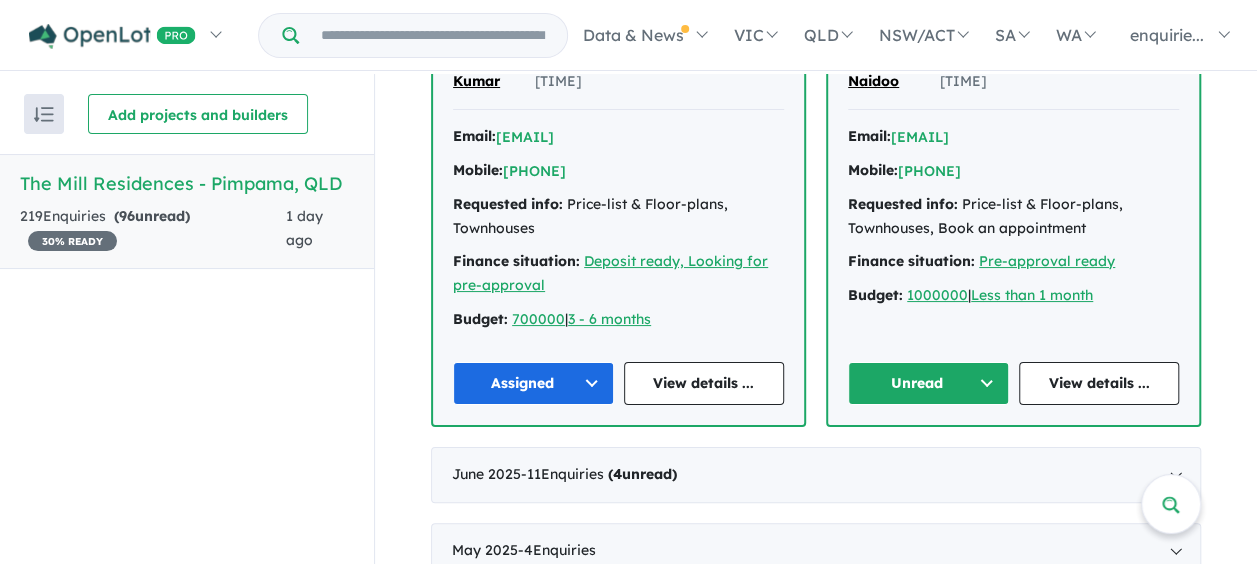 click on "Unread" at bounding box center (928, 383) 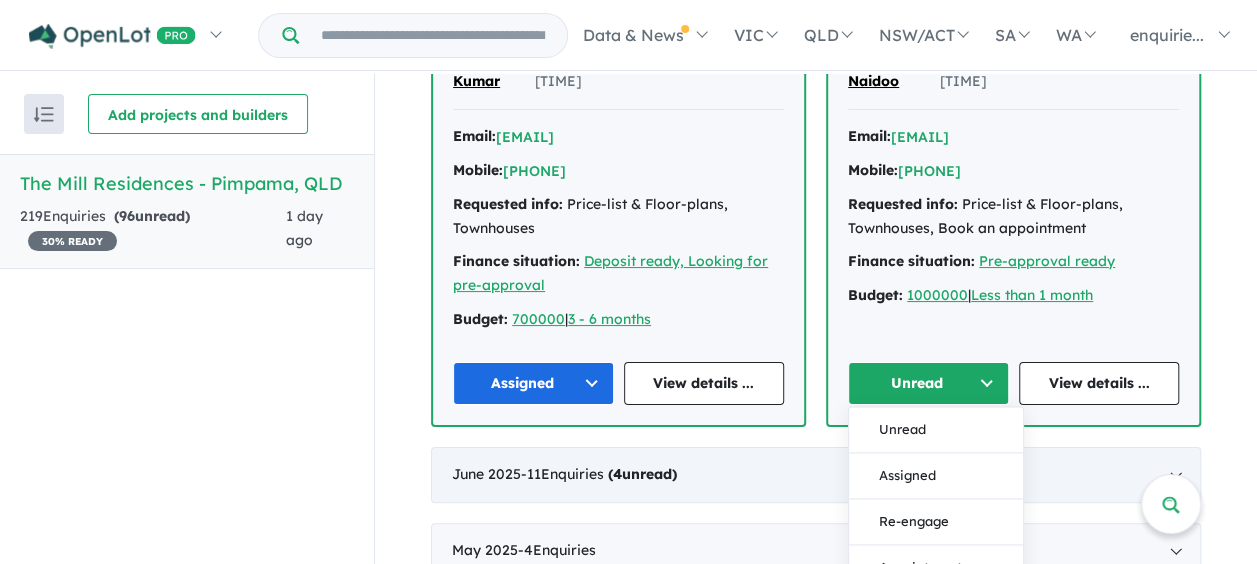 drag, startPoint x: 900, startPoint y: 392, endPoint x: 833, endPoint y: 360, distance: 74.24958 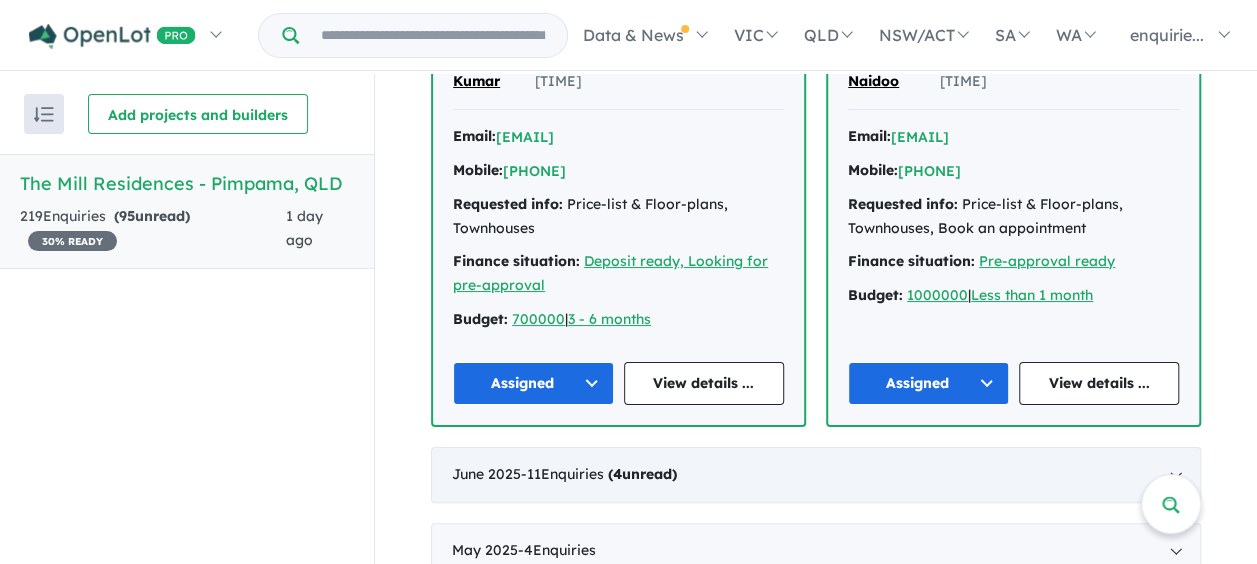 click on "[MONTH] [YEAR] - [COUNT] [NAME] ( [COUNT] unread)" at bounding box center (816, 475) 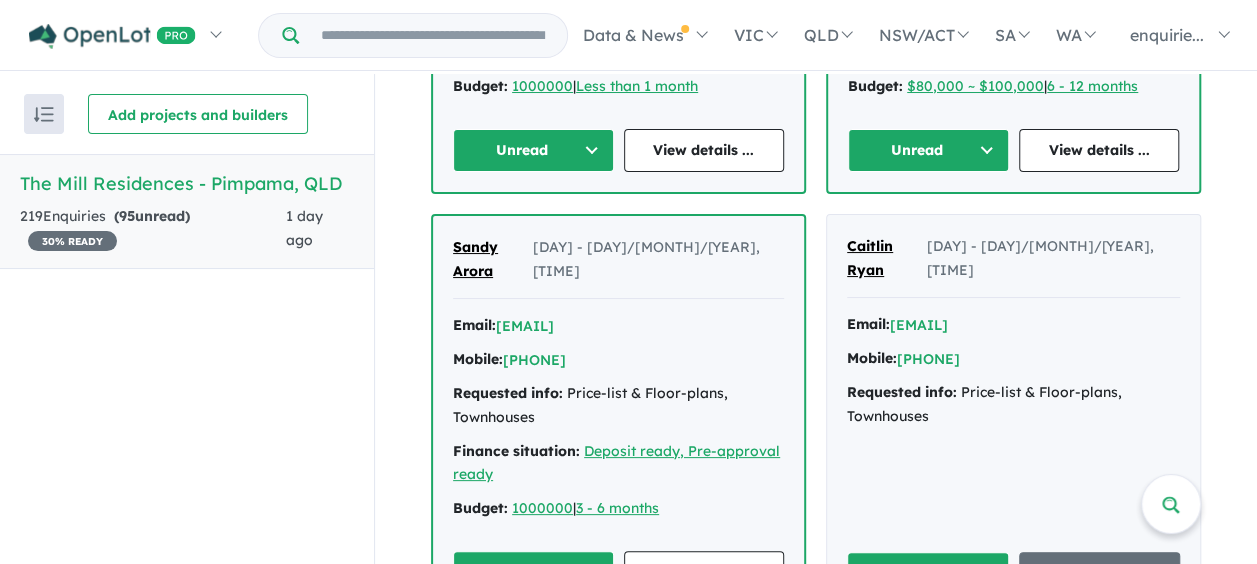 scroll, scrollTop: 1241, scrollLeft: 0, axis: vertical 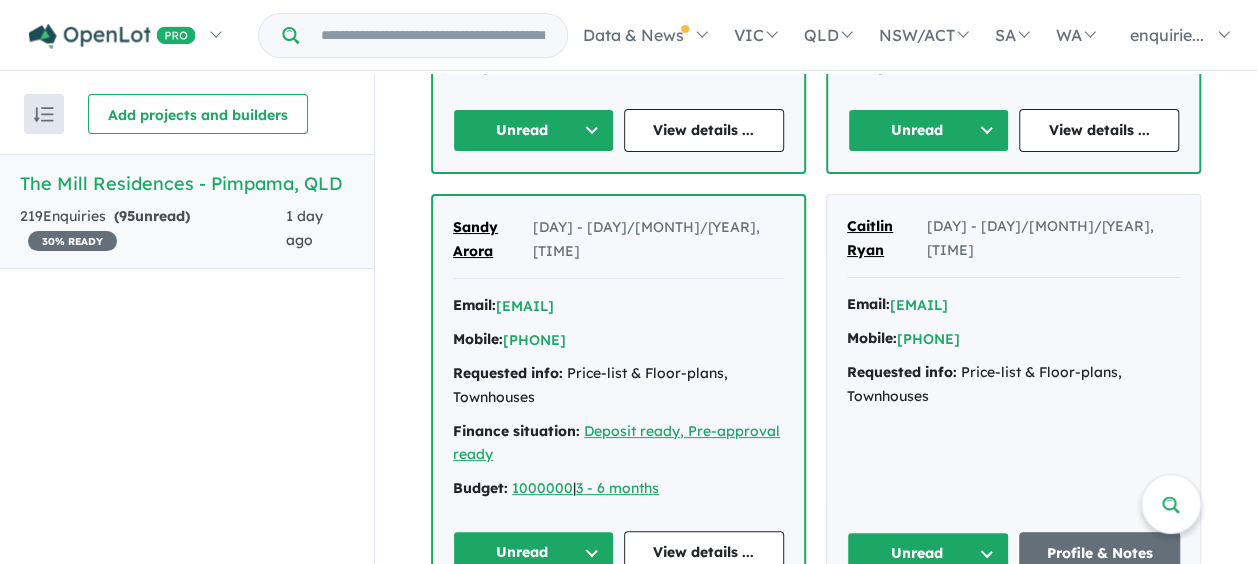 click on "Unread" at bounding box center (533, 130) 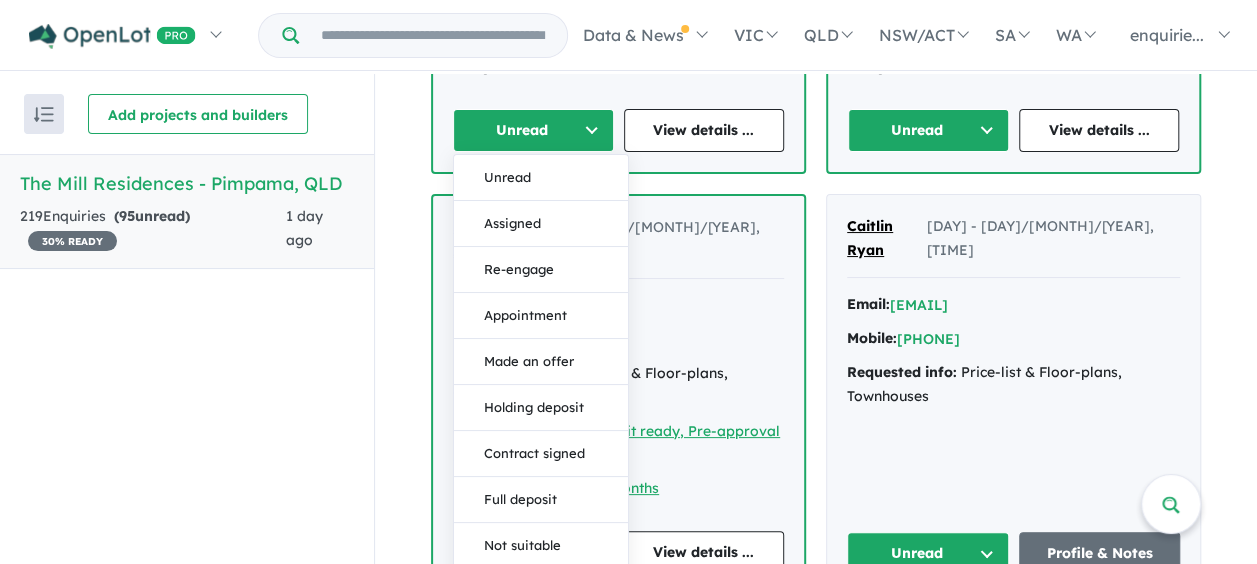 click on "Assigned" at bounding box center [541, 224] 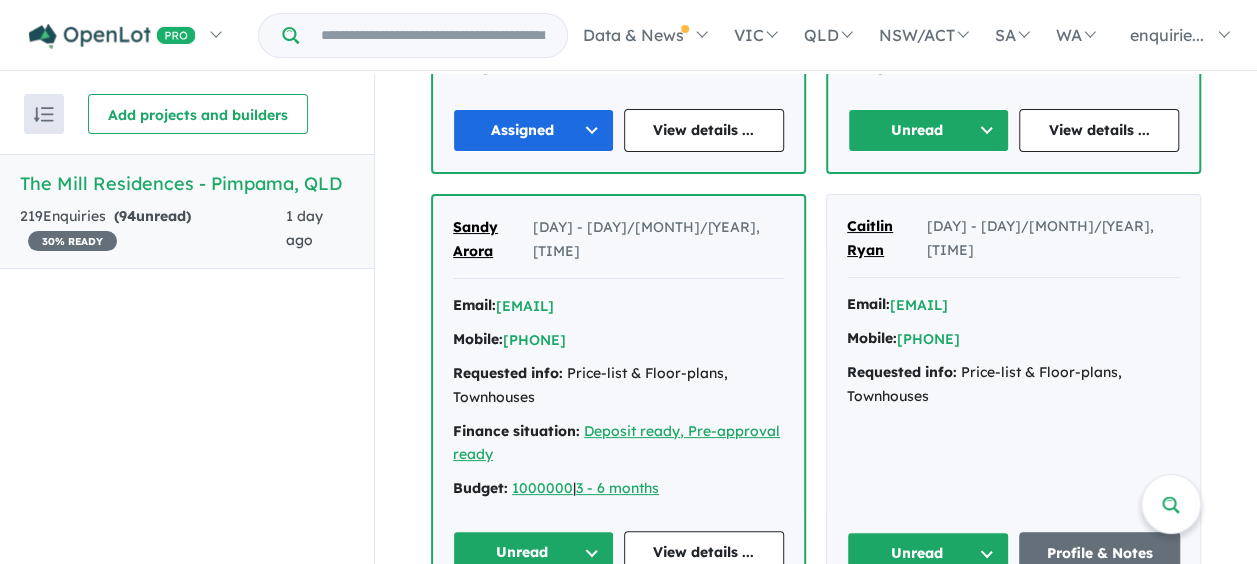 click on "Unread" at bounding box center [928, 130] 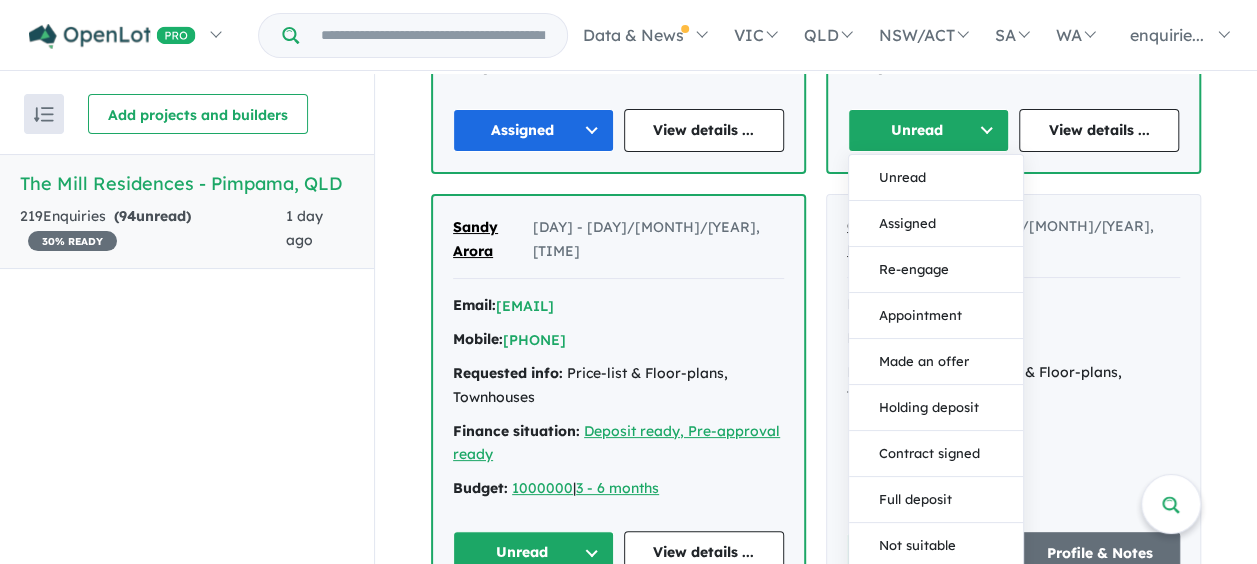 drag, startPoint x: 910, startPoint y: 203, endPoint x: 736, endPoint y: 312, distance: 205.3217 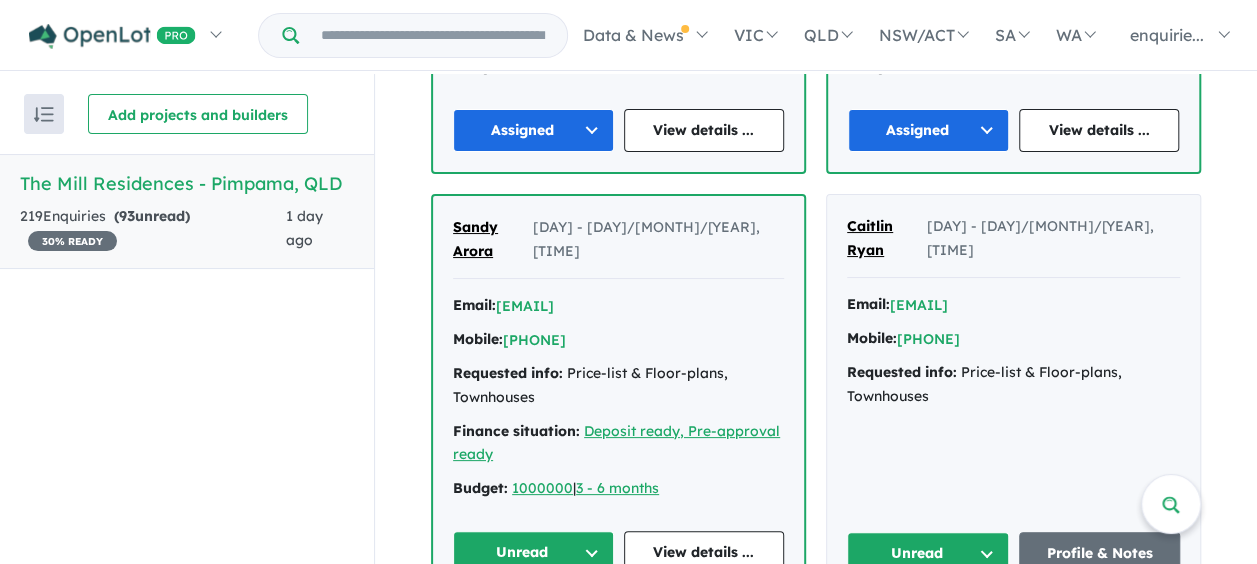 click on "Unread" at bounding box center (533, 552) 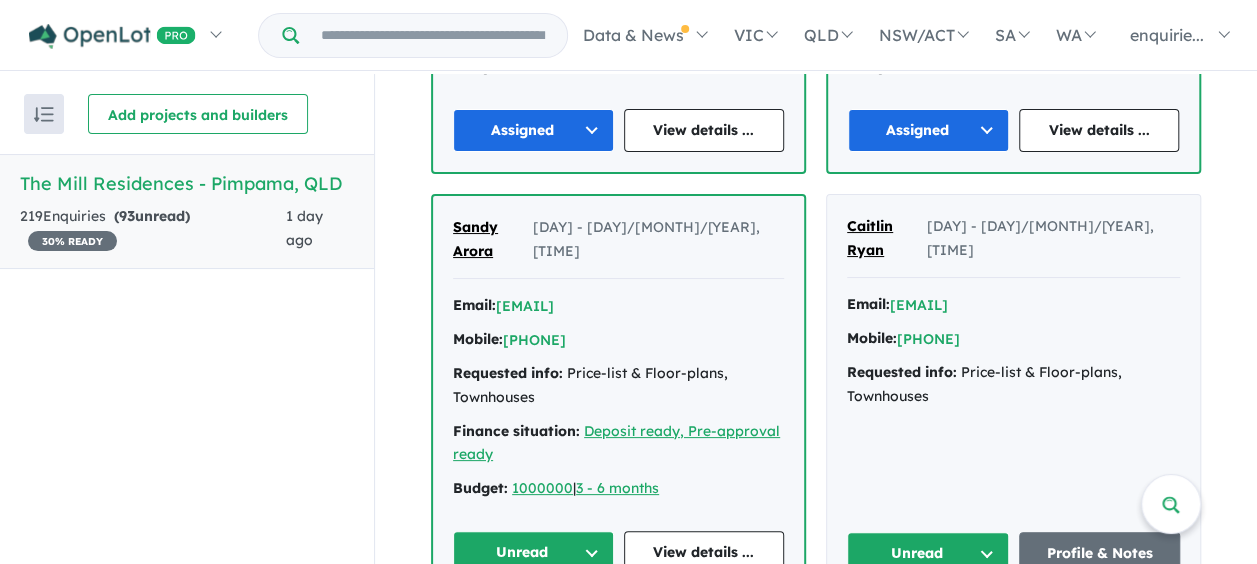 scroll, scrollTop: 1441, scrollLeft: 0, axis: vertical 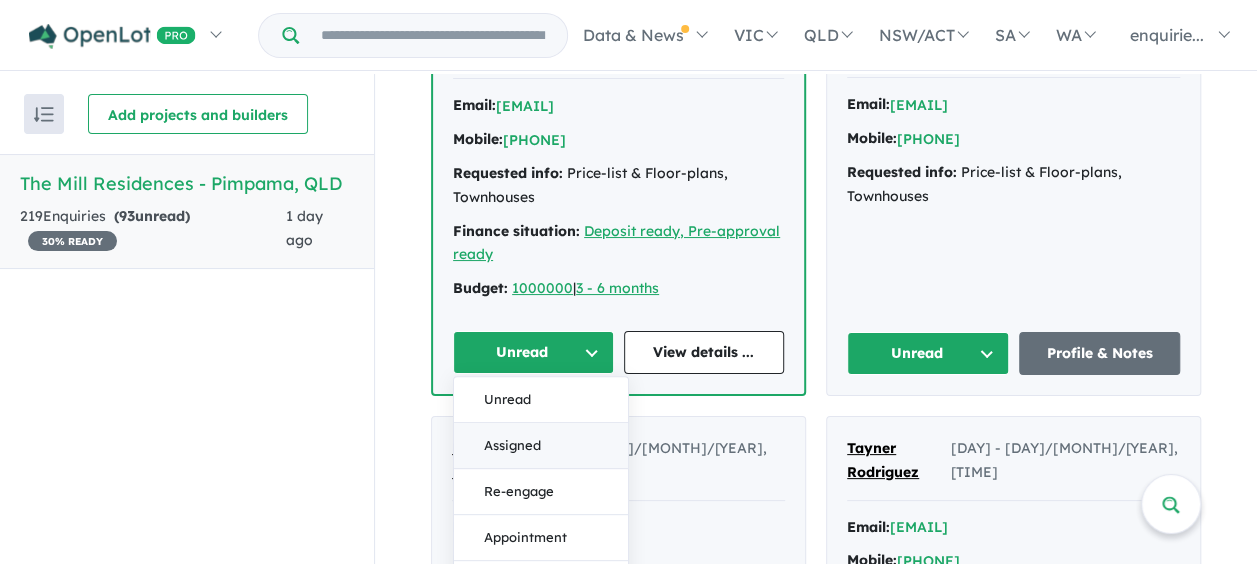 drag, startPoint x: 520, startPoint y: 406, endPoint x: 788, endPoint y: 391, distance: 268.41943 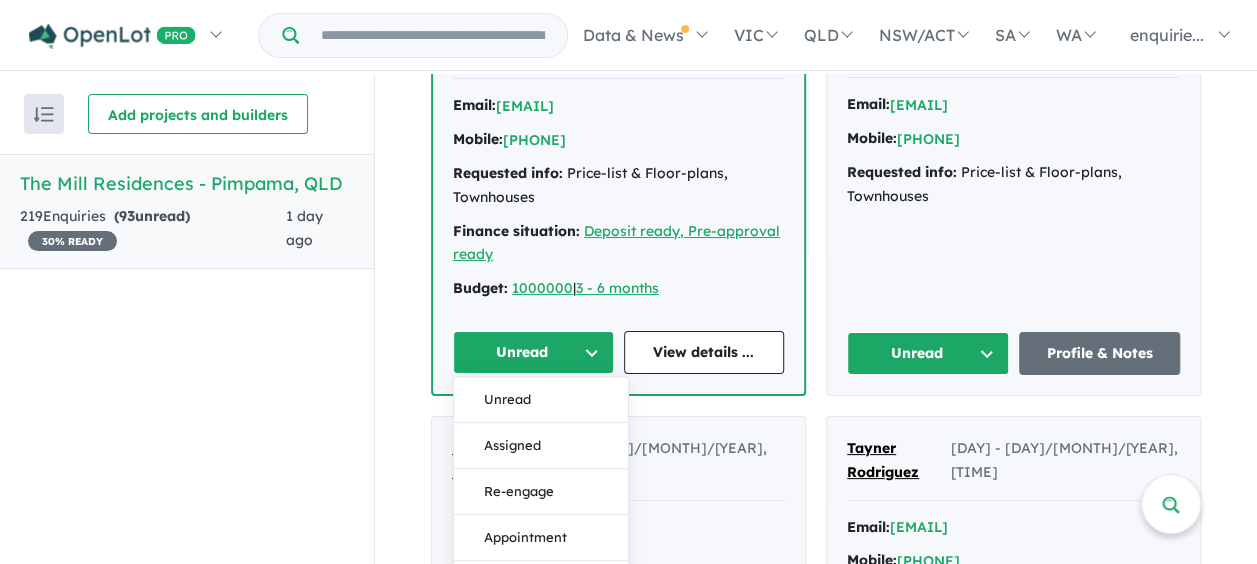 click on "Assigned" at bounding box center [541, 446] 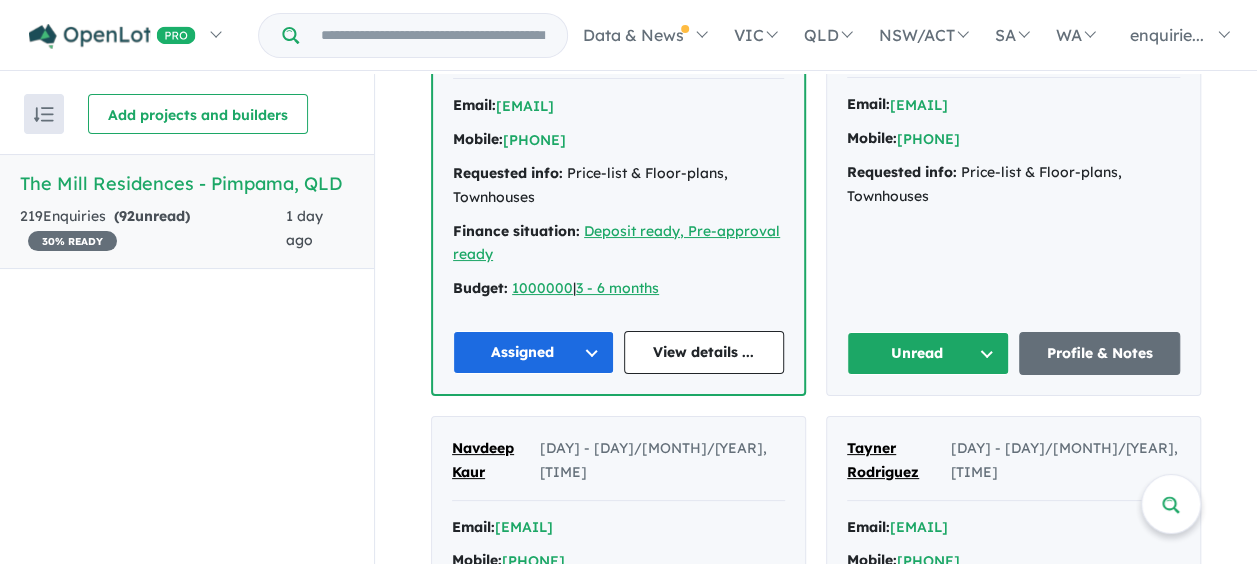 click on "Unread" at bounding box center (928, 353) 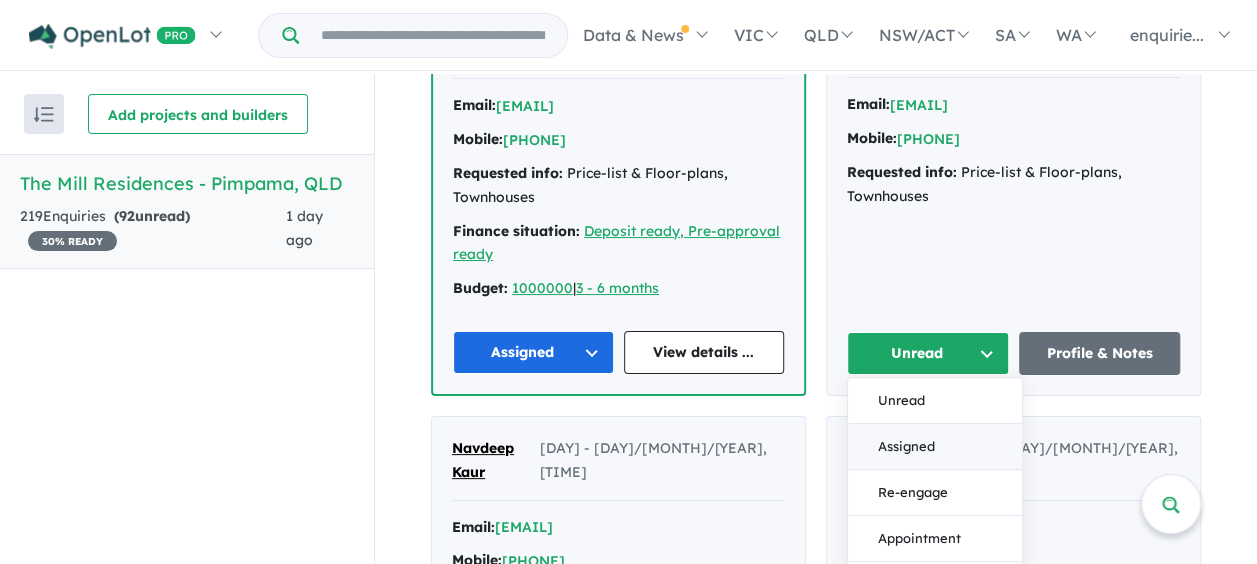 click on "Assigned" at bounding box center [935, 447] 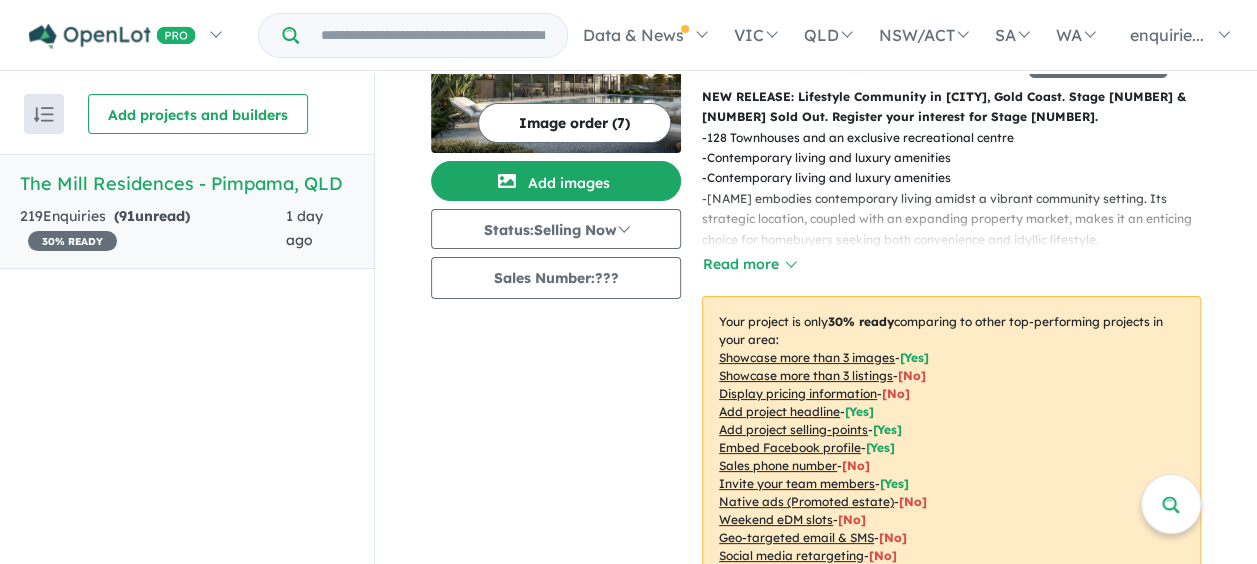 scroll, scrollTop: 0, scrollLeft: 0, axis: both 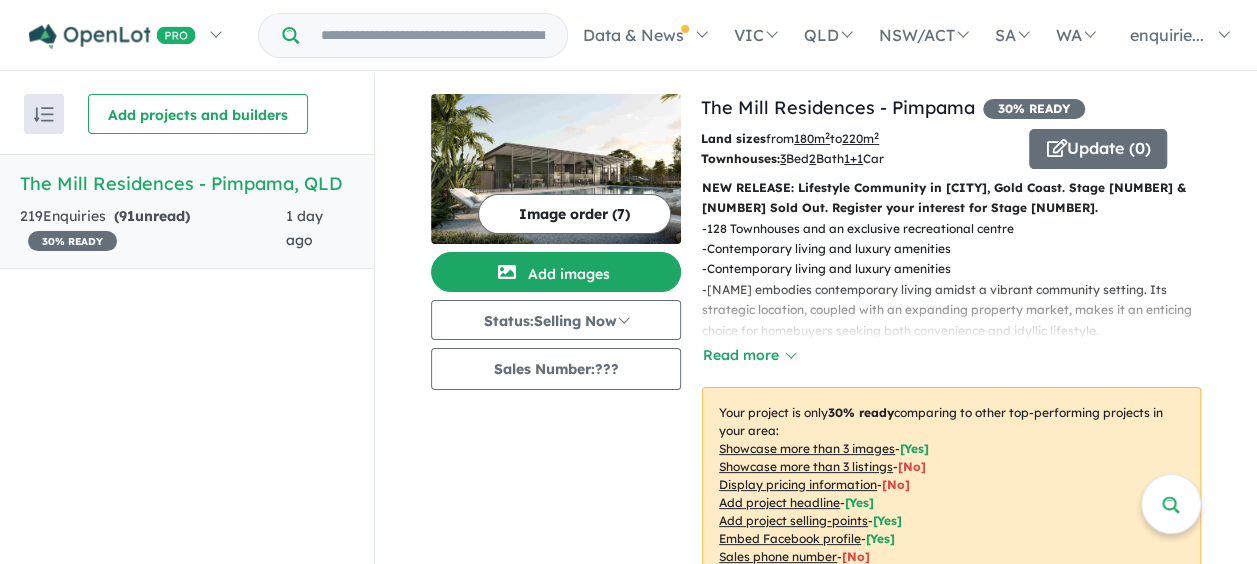 click on "[NAME] - [CITY] , [STATE]" at bounding box center [187, 183] 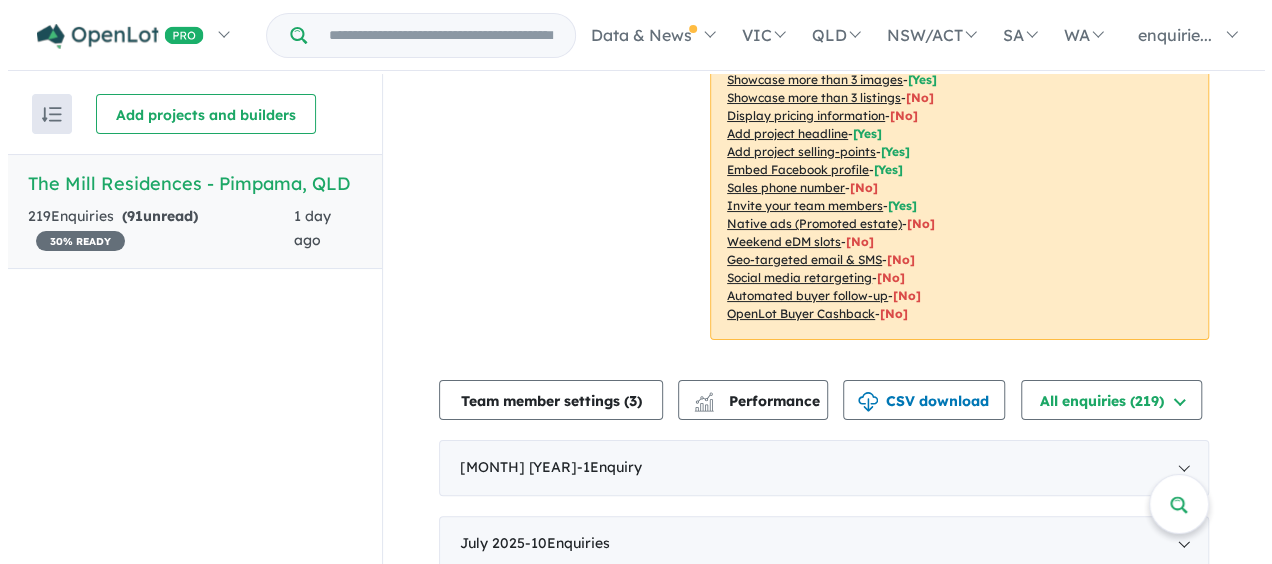 scroll, scrollTop: 400, scrollLeft: 0, axis: vertical 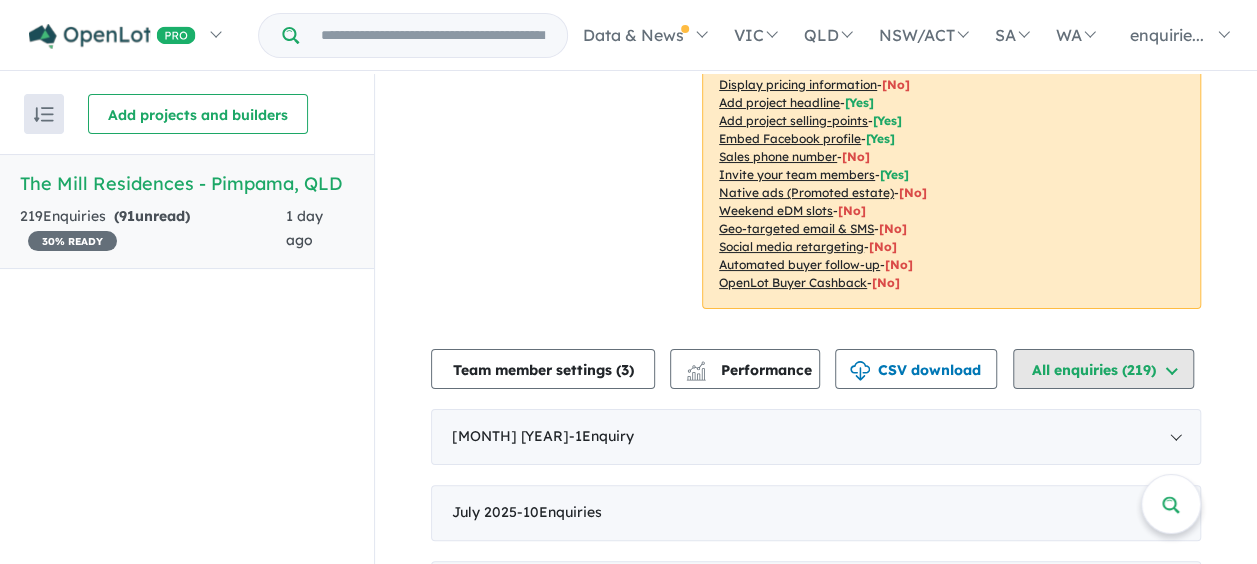 click on "All enquiries ( 219 )" at bounding box center [1103, 369] 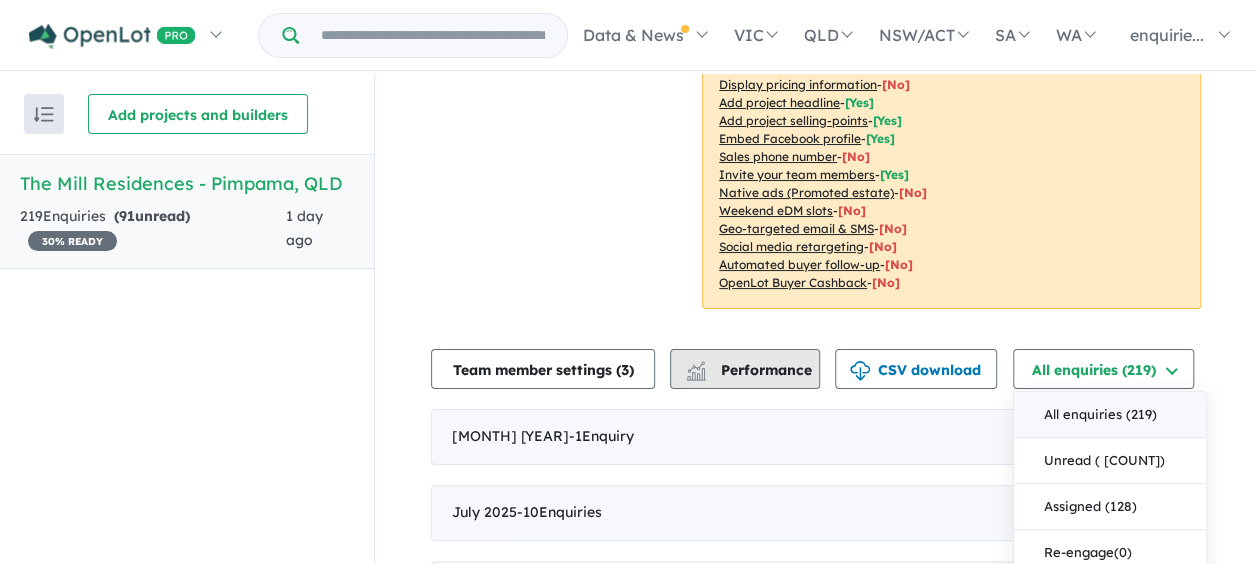 click on "Performance" at bounding box center [750, 370] 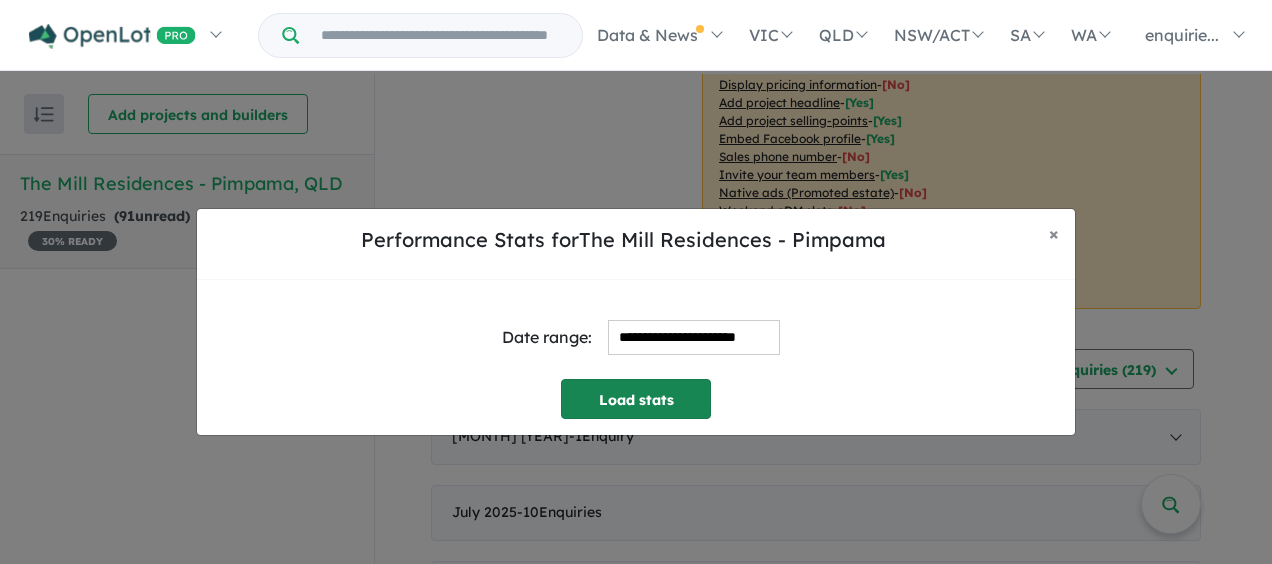 click on "Load stats" at bounding box center [636, 399] 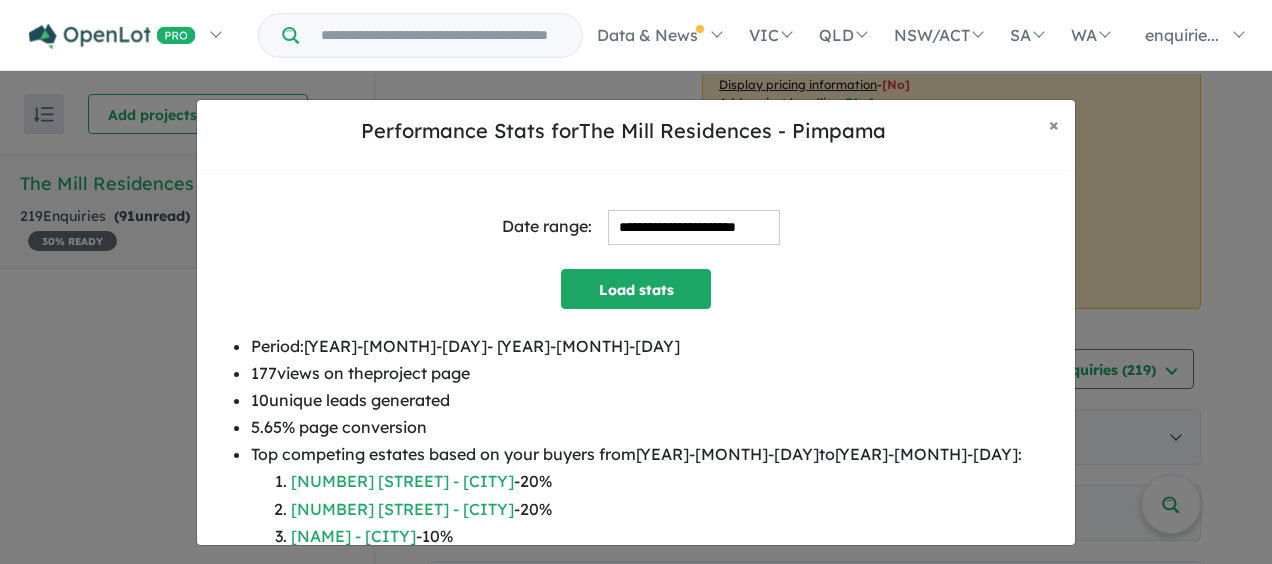 scroll, scrollTop: 0, scrollLeft: 0, axis: both 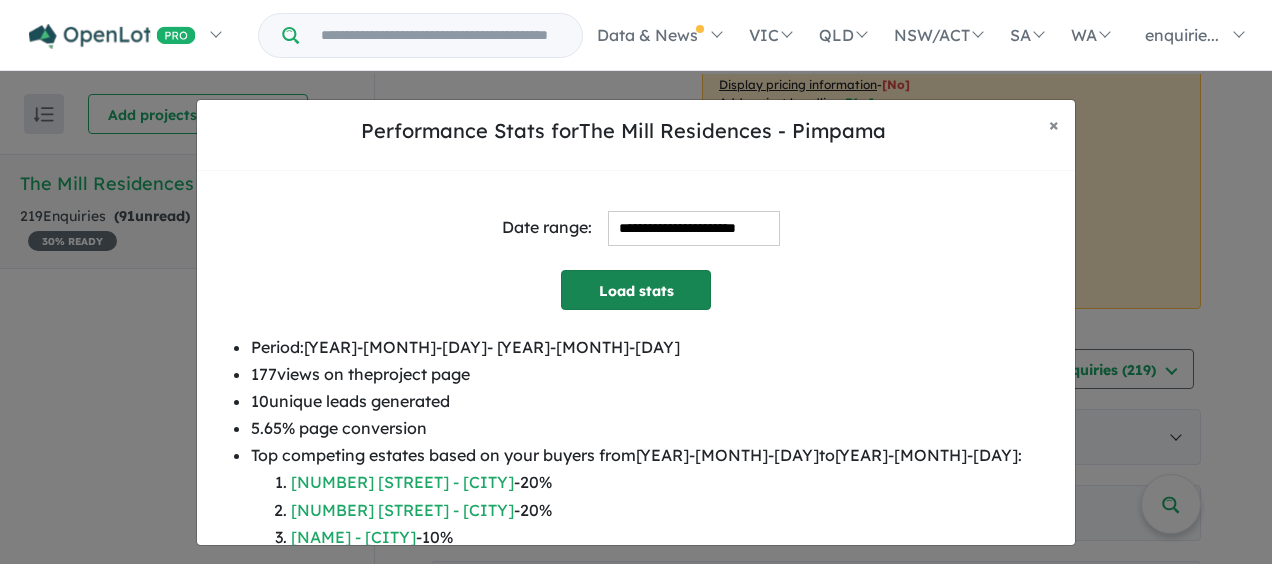 click on "Load stats" at bounding box center [636, 290] 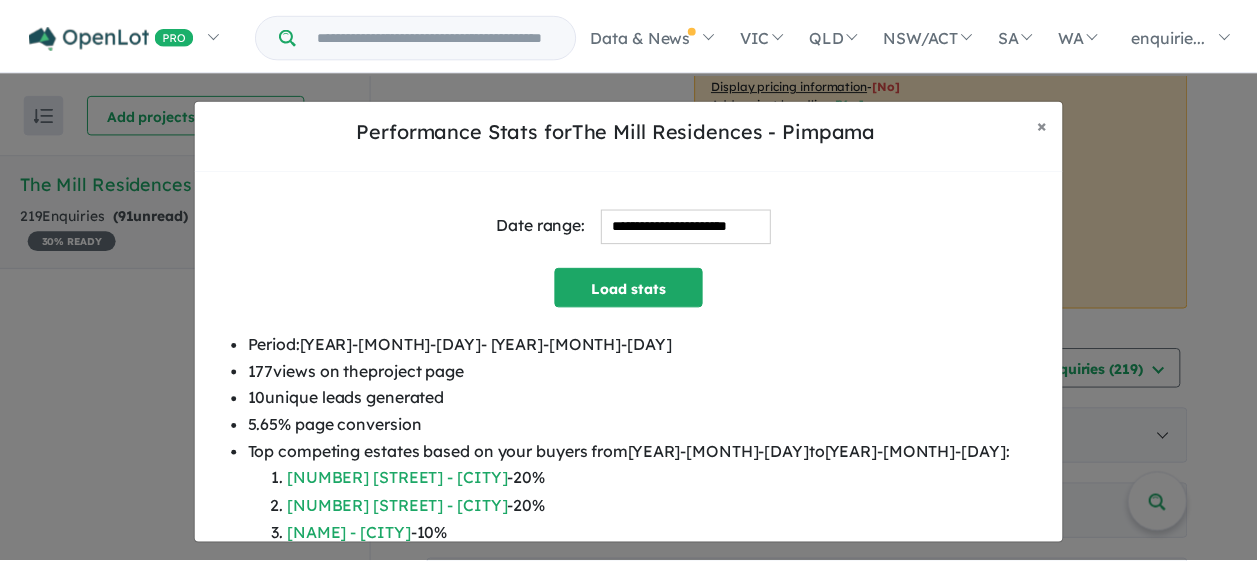 scroll, scrollTop: 0, scrollLeft: 0, axis: both 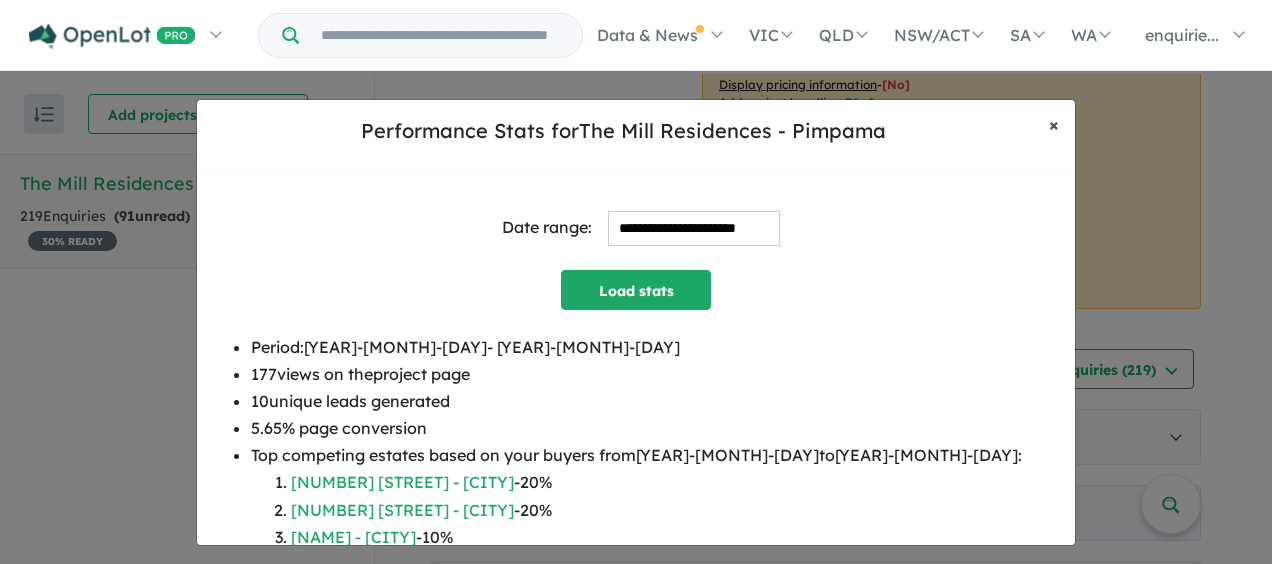 click on "×" at bounding box center (1054, 124) 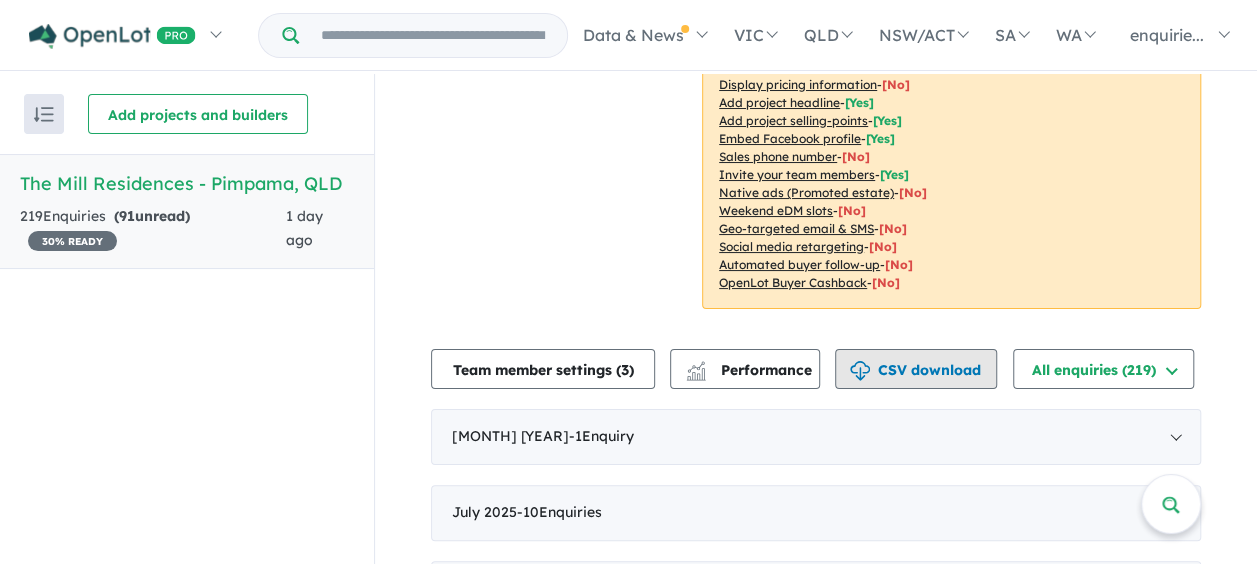 click on "CSV download" at bounding box center [916, 369] 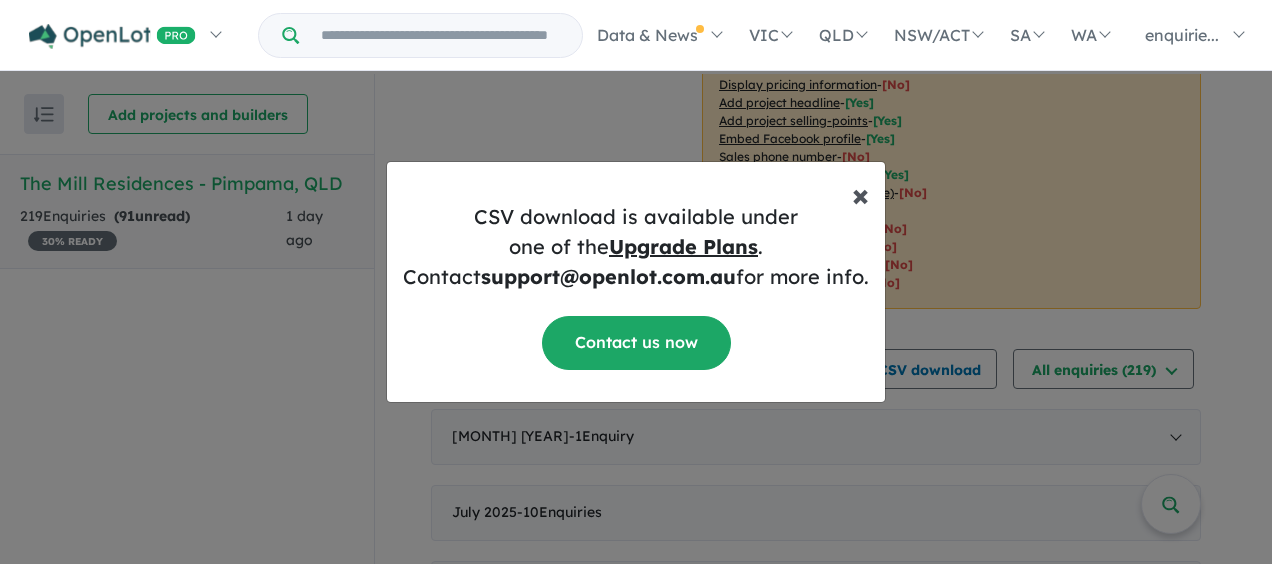 click on "×" at bounding box center [860, 194] 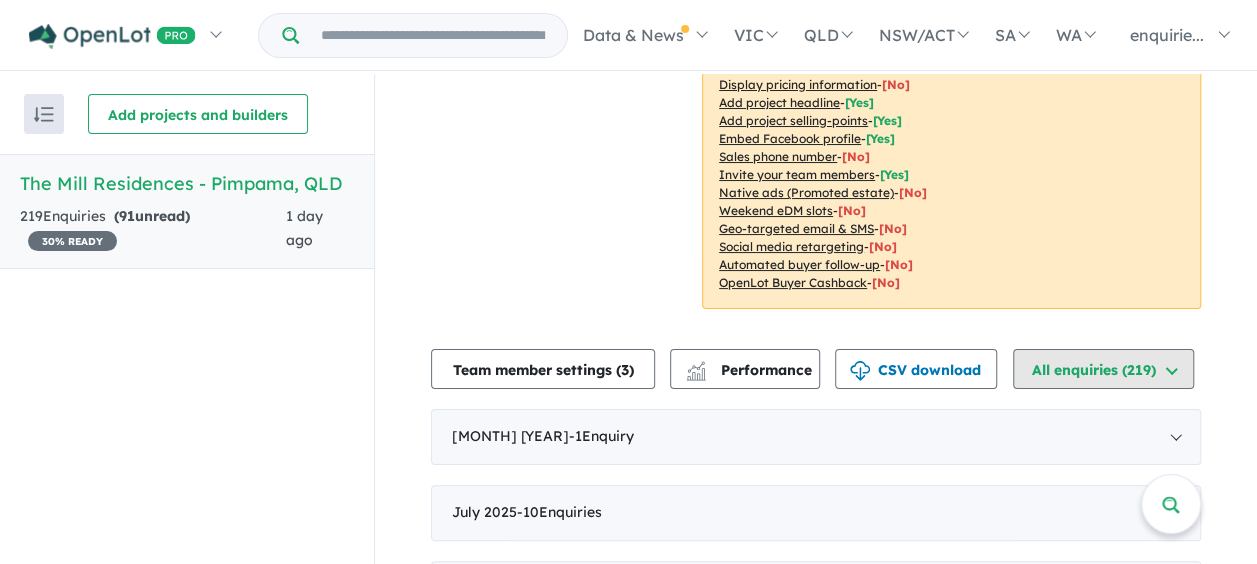click on "All enquiries ( 219 )" at bounding box center (1103, 369) 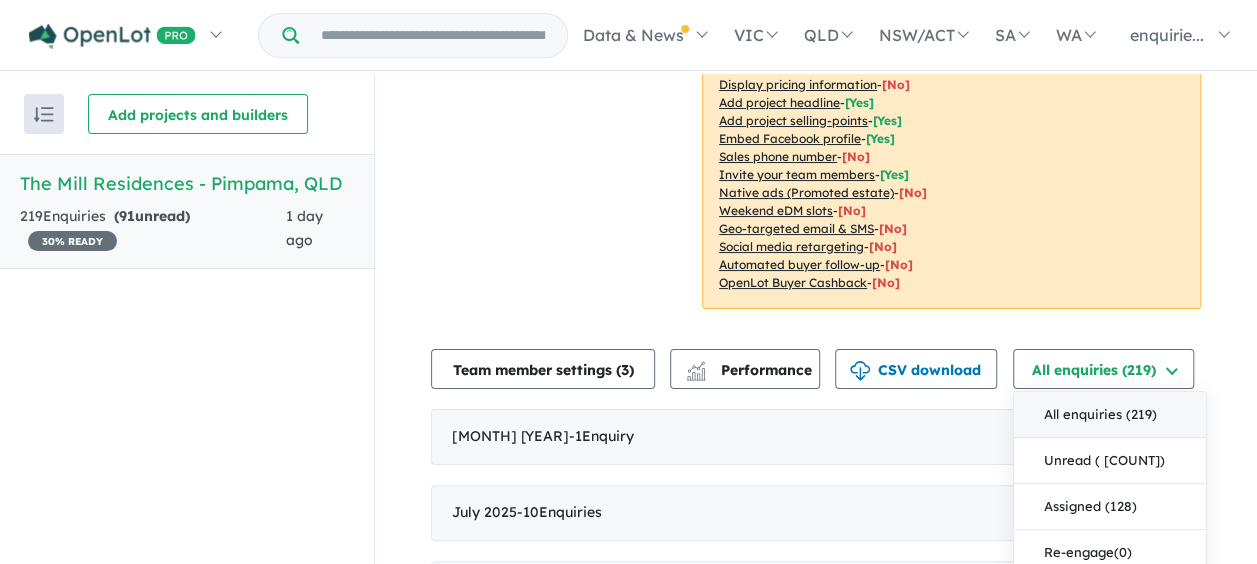 click on "All enquiries ( 219 )" at bounding box center [1110, 415] 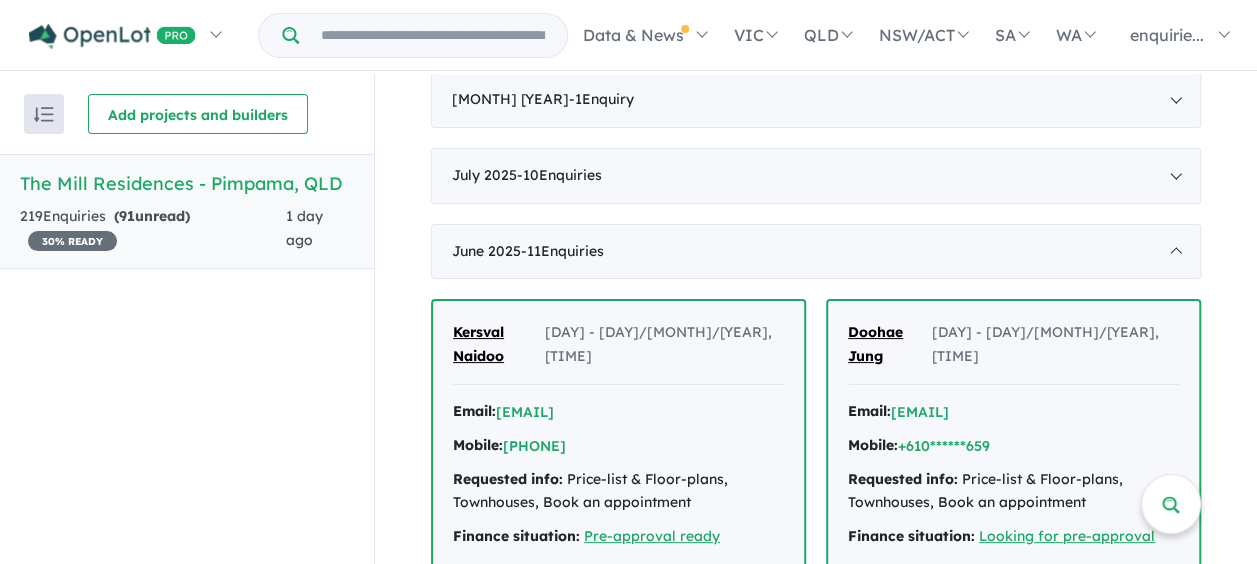 scroll, scrollTop: 800, scrollLeft: 0, axis: vertical 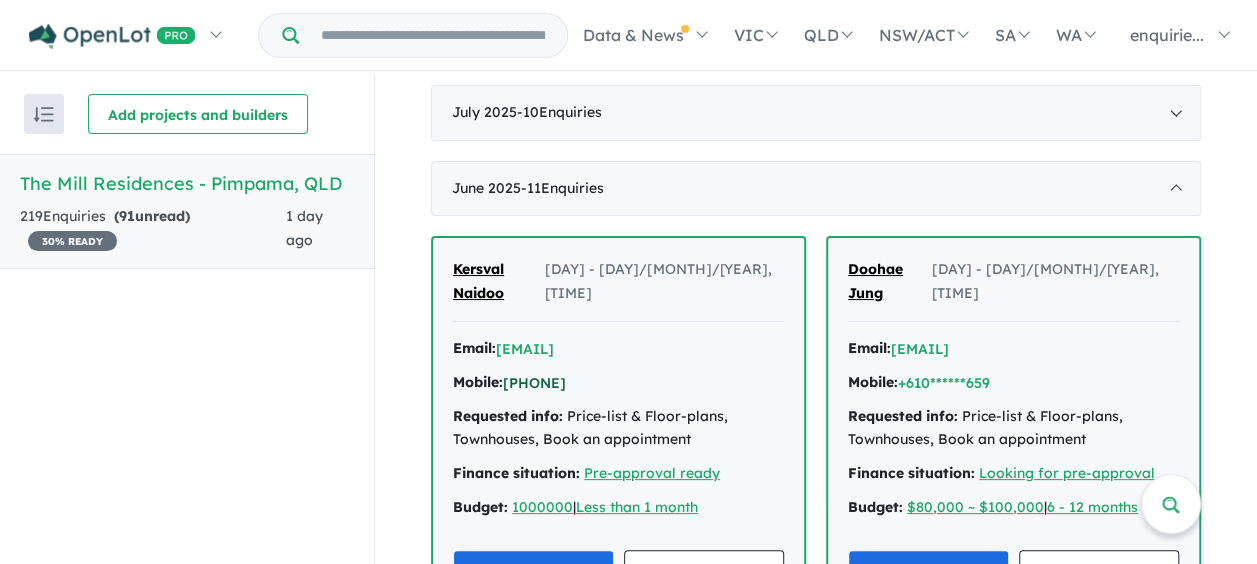 click on "[PHONE]" at bounding box center (534, 383) 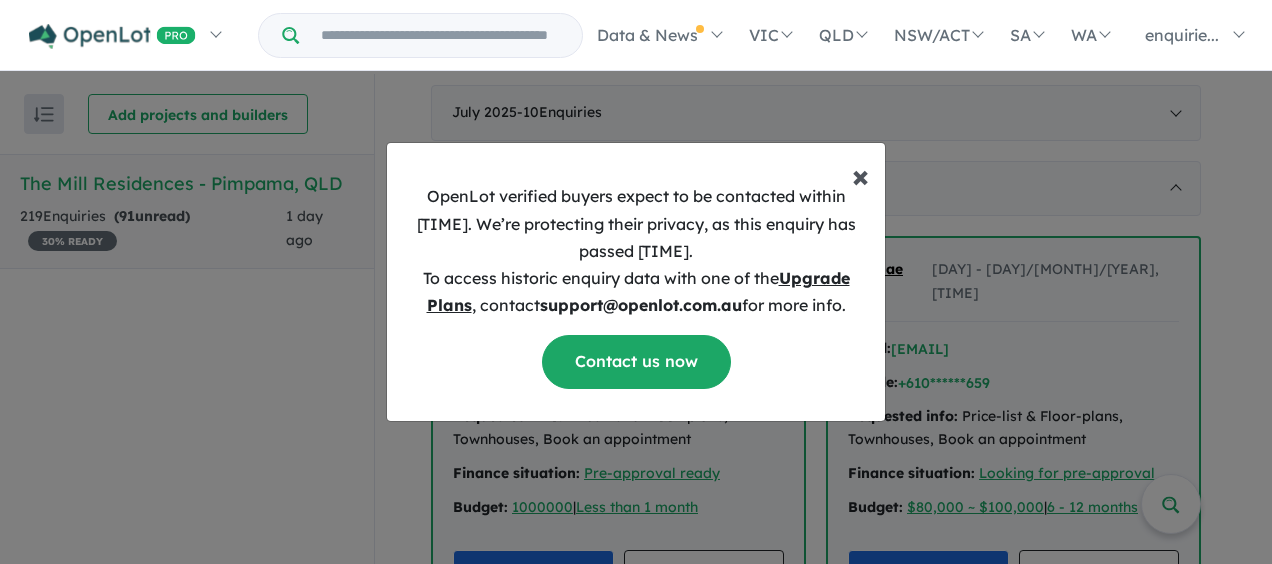 click on "×" at bounding box center (860, 175) 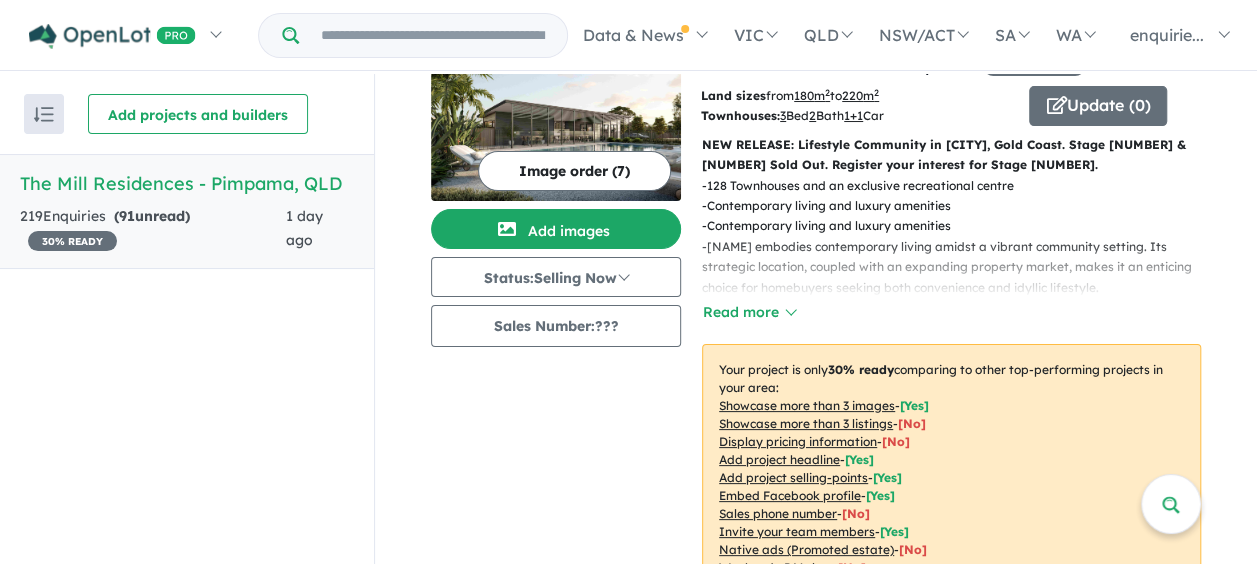 scroll, scrollTop: 0, scrollLeft: 0, axis: both 